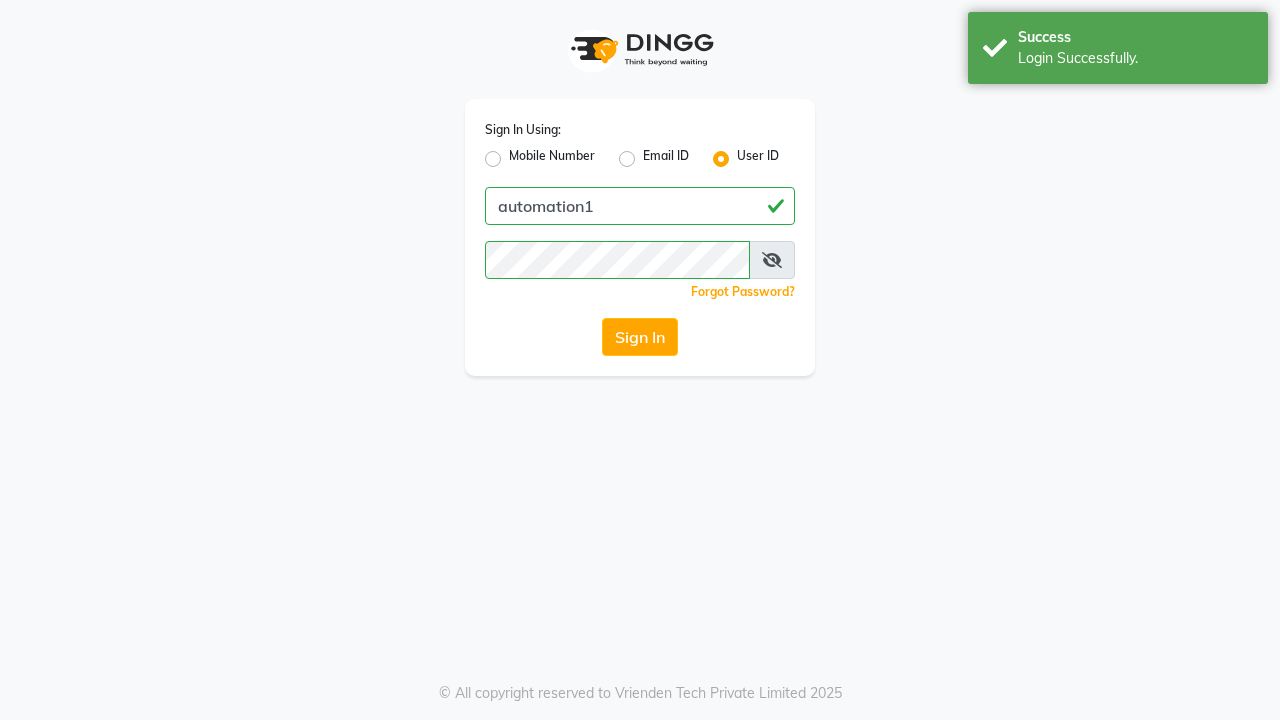 scroll, scrollTop: 0, scrollLeft: 0, axis: both 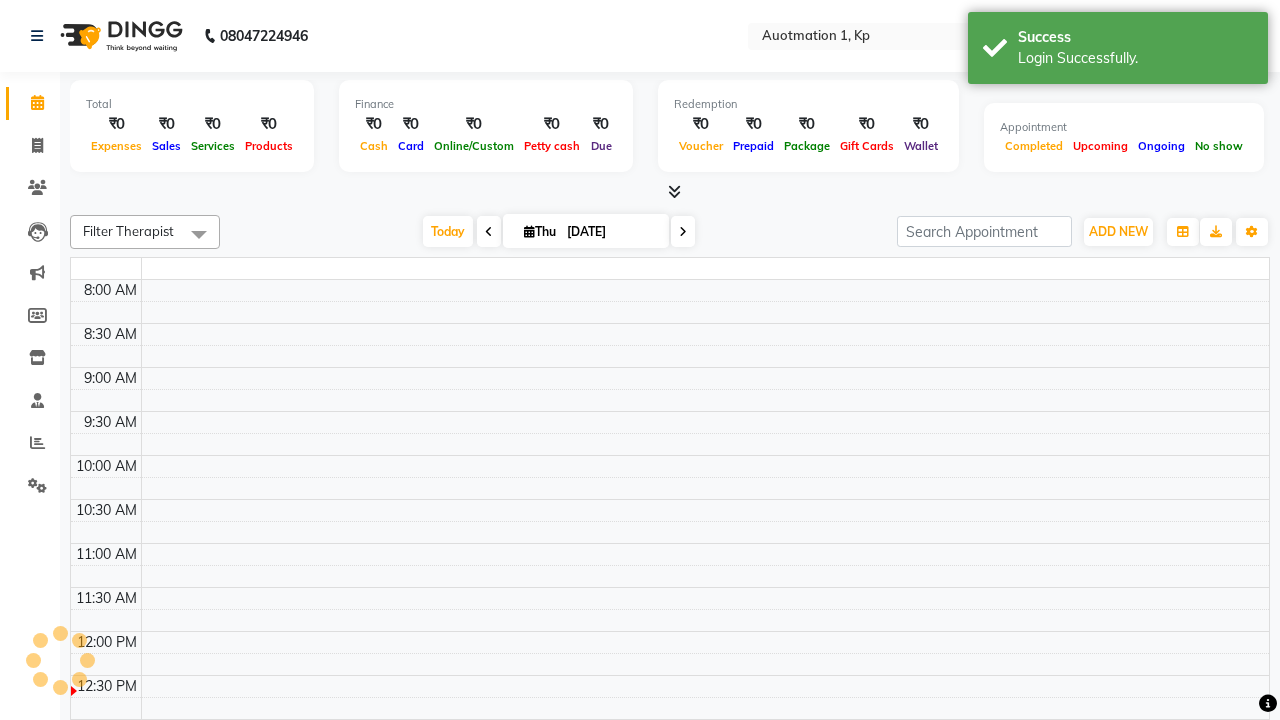 select on "en" 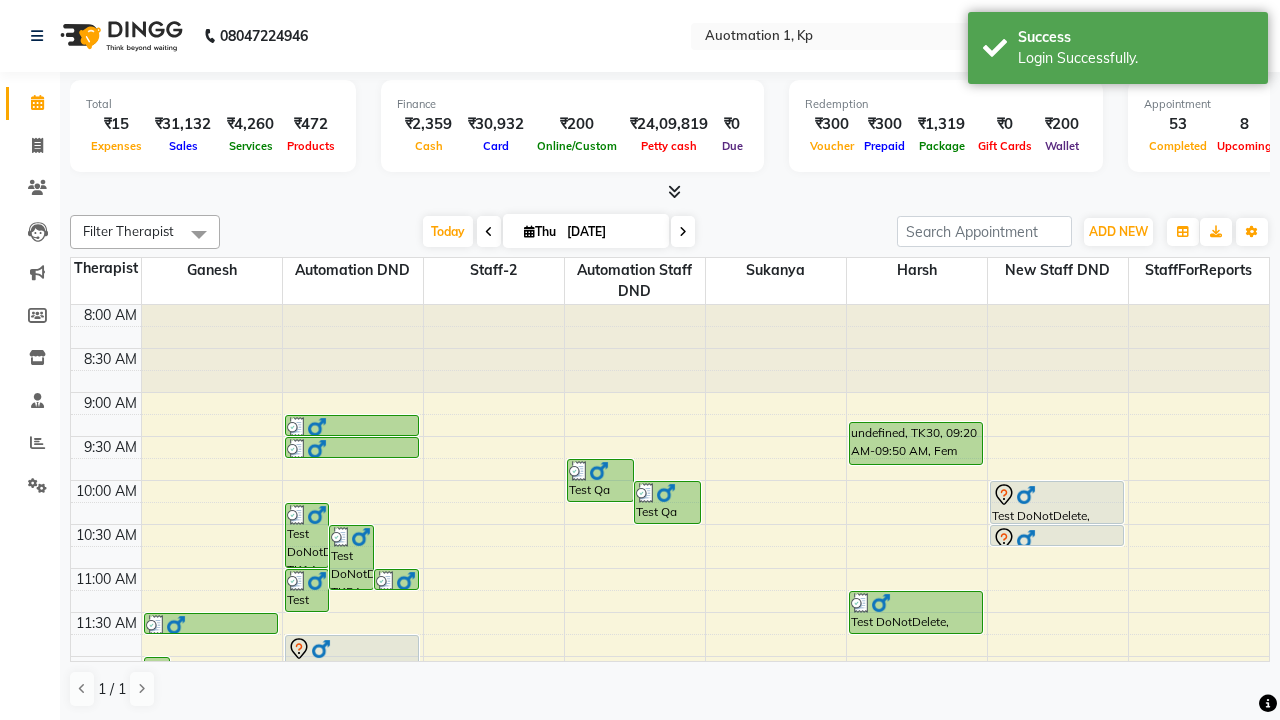 scroll, scrollTop: 0, scrollLeft: 0, axis: both 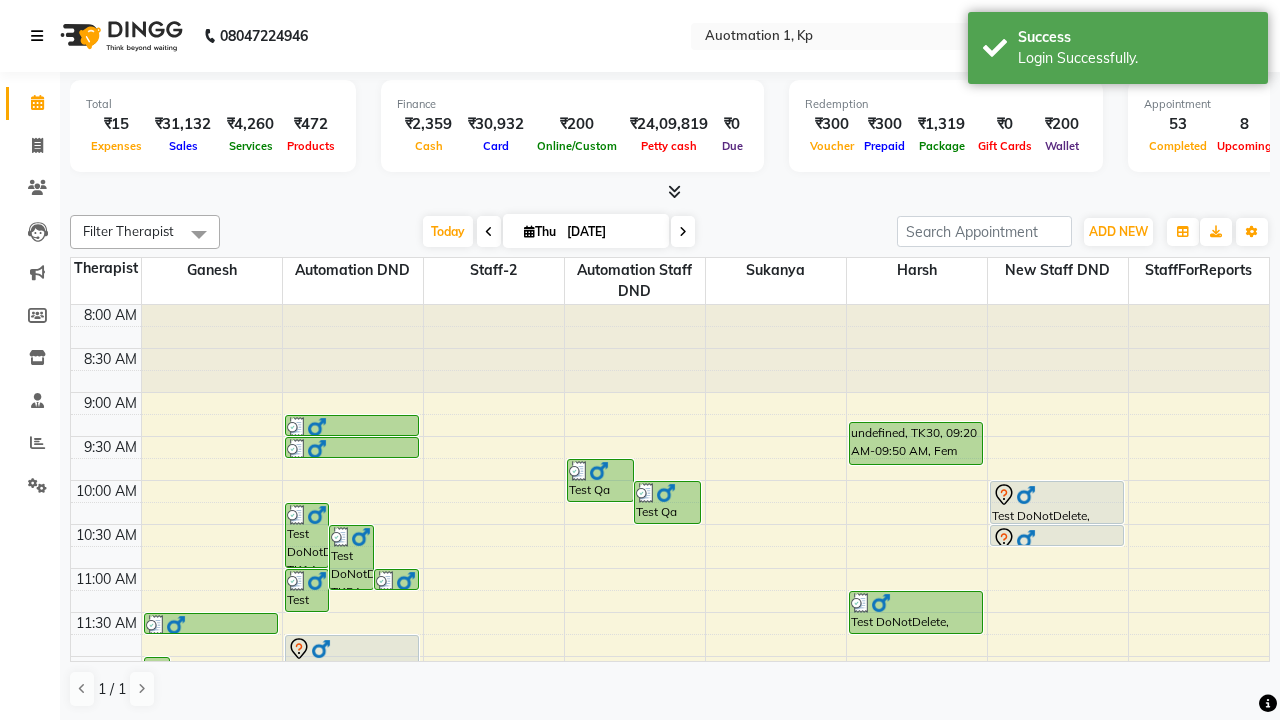 click at bounding box center (37, 36) 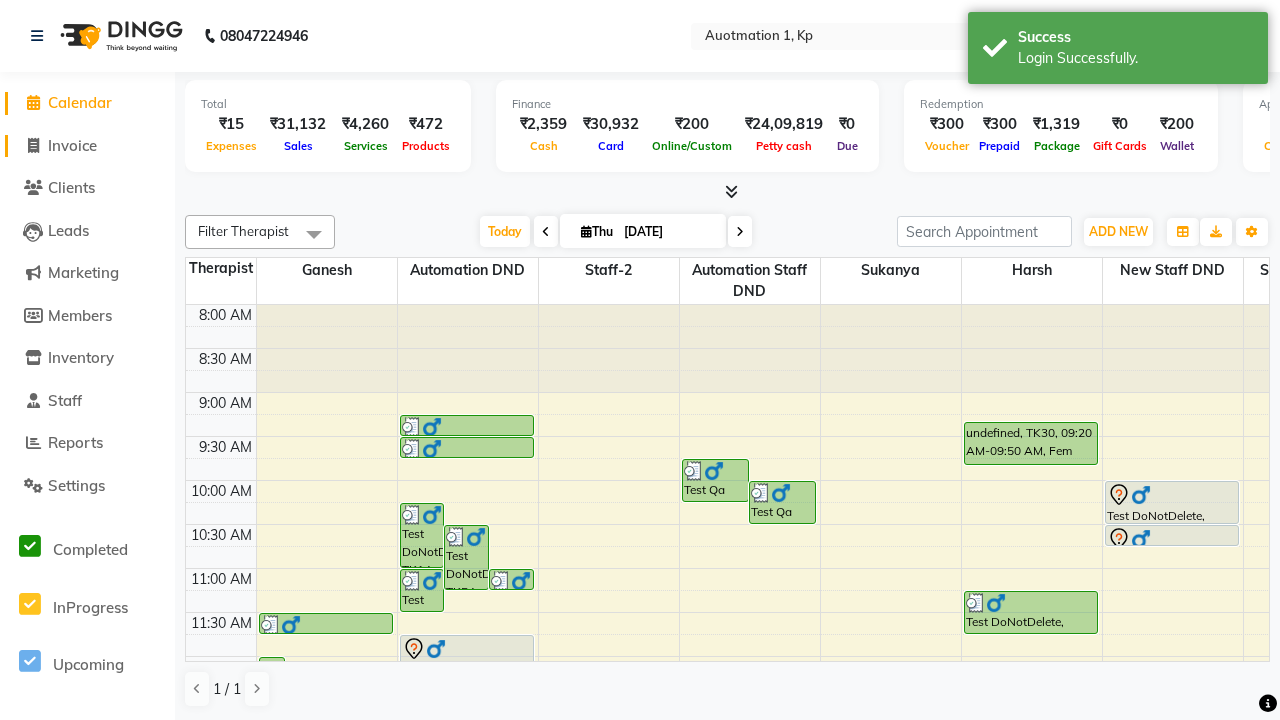 click on "Invoice" 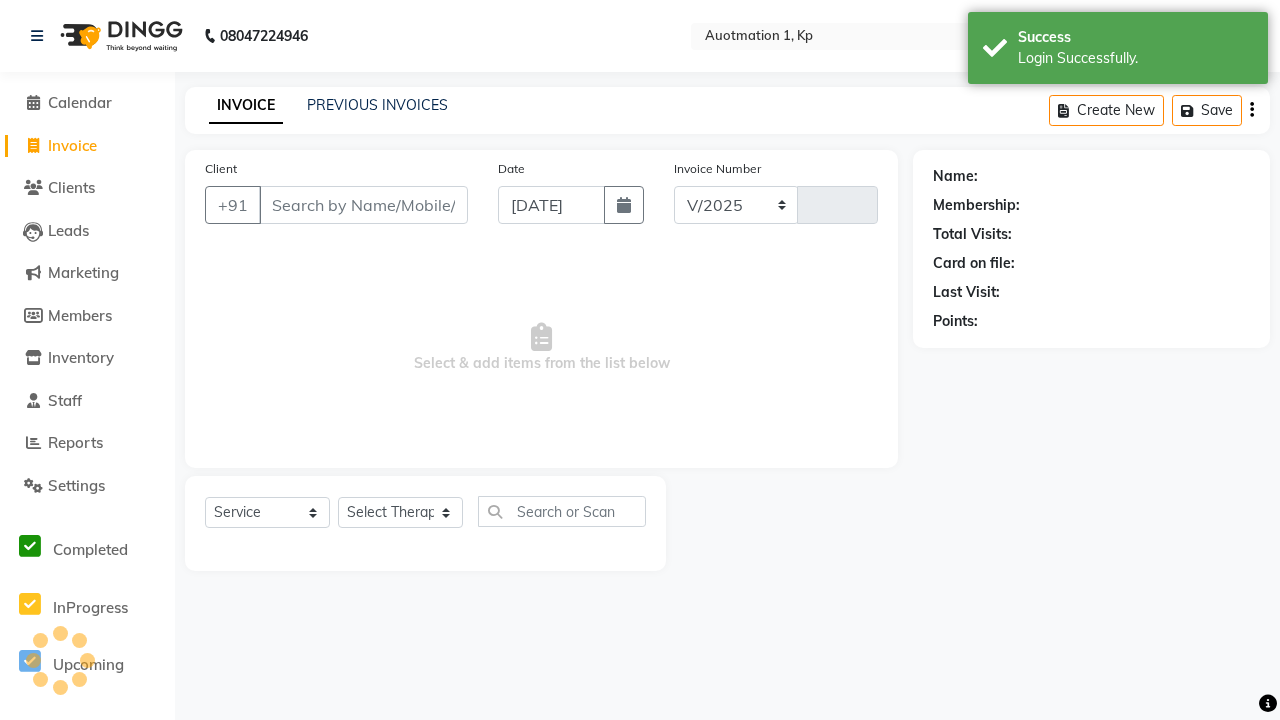 select on "150" 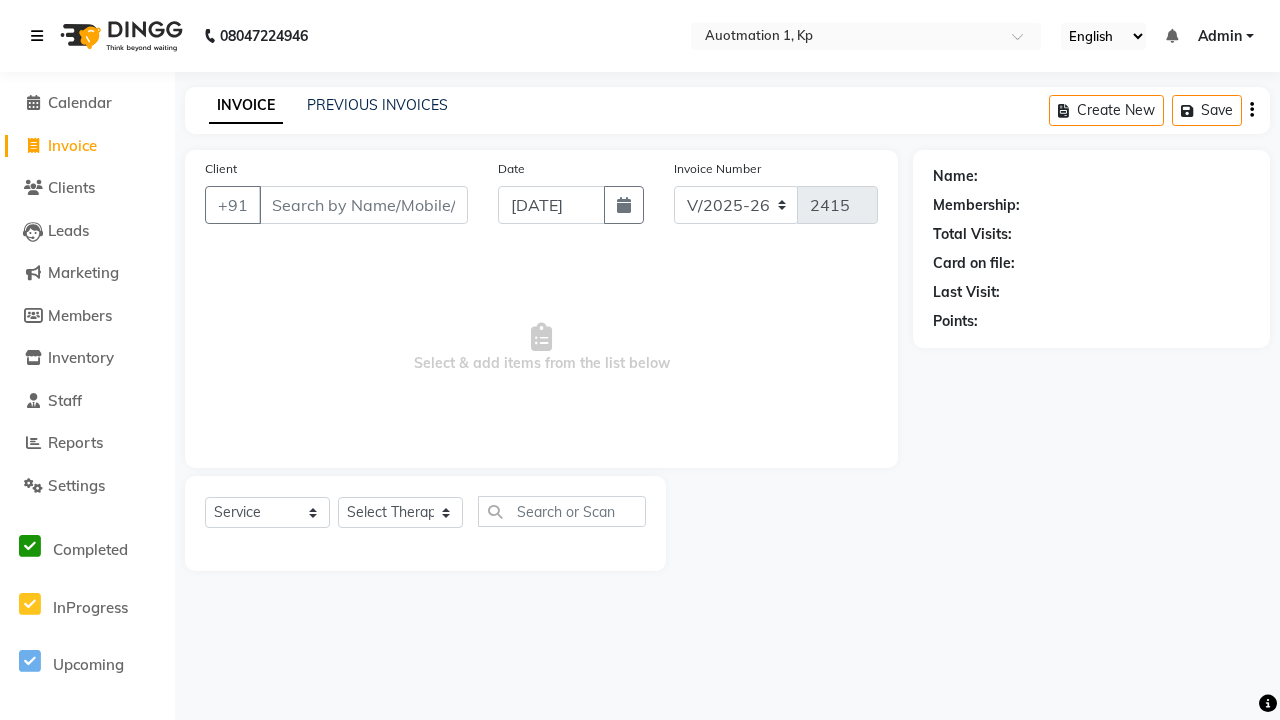click at bounding box center (37, 36) 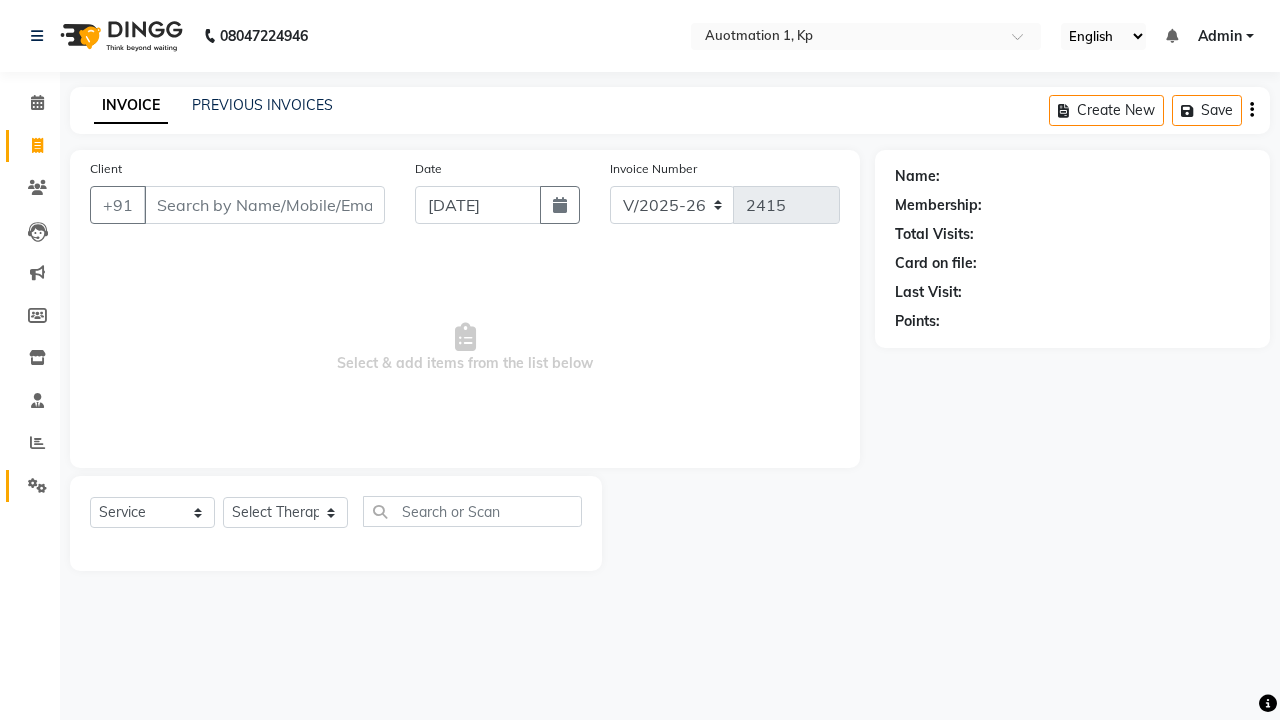click 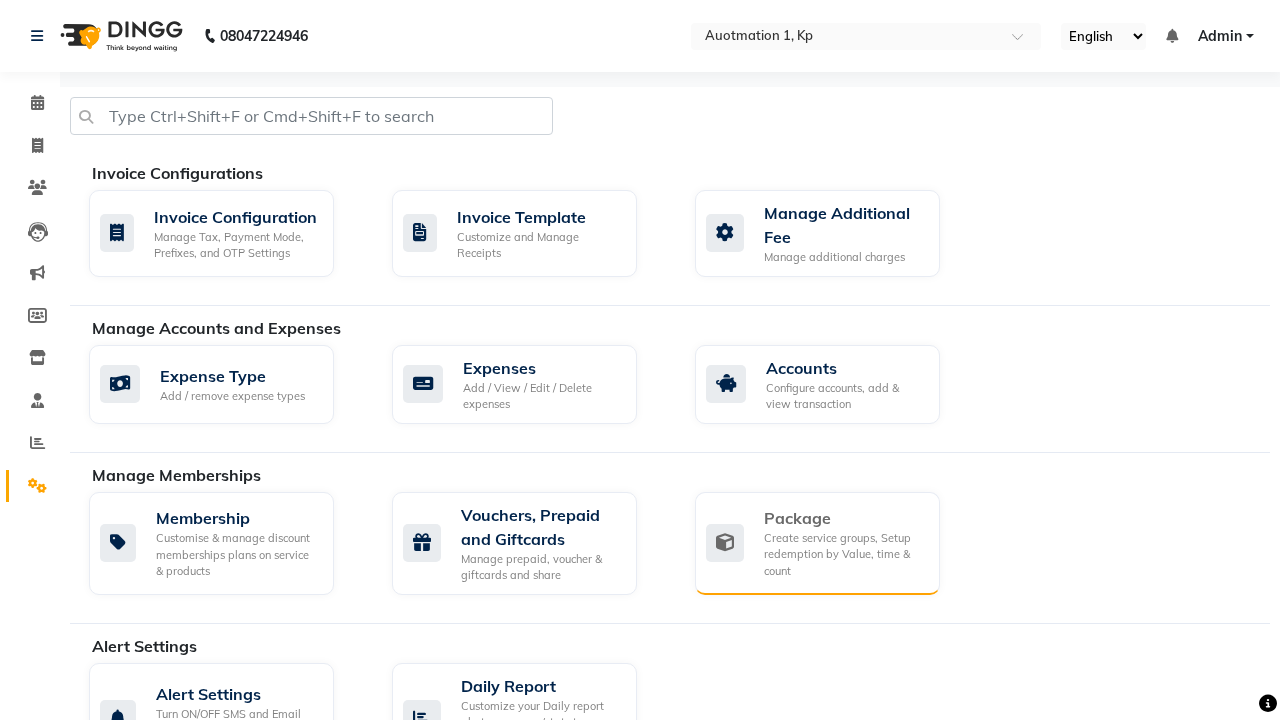click on "Package" 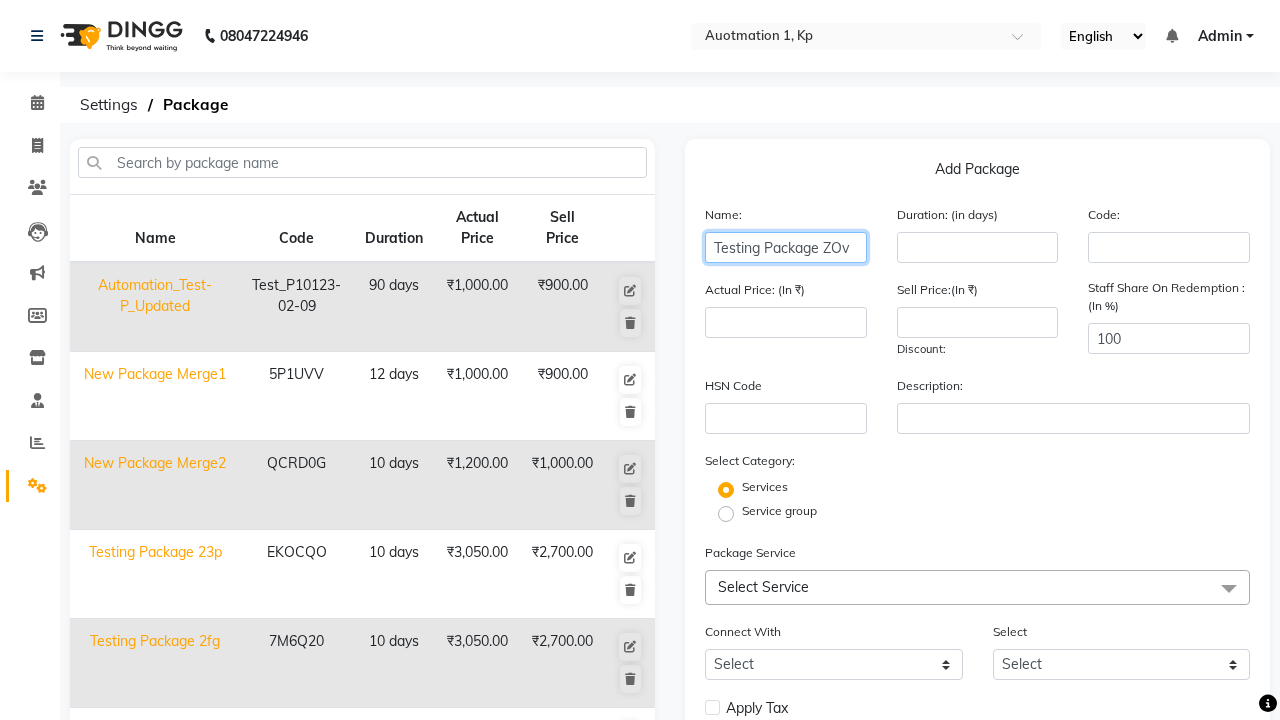 type on "Testing Package ZOv" 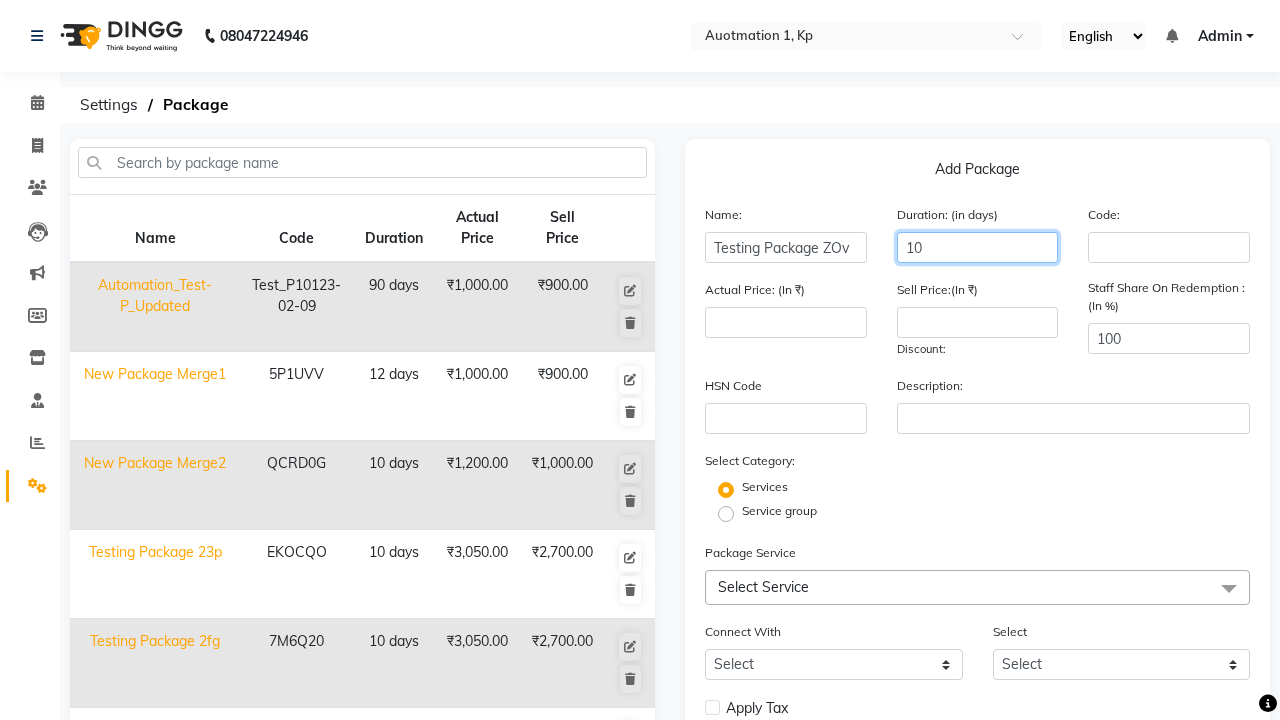 type on "10" 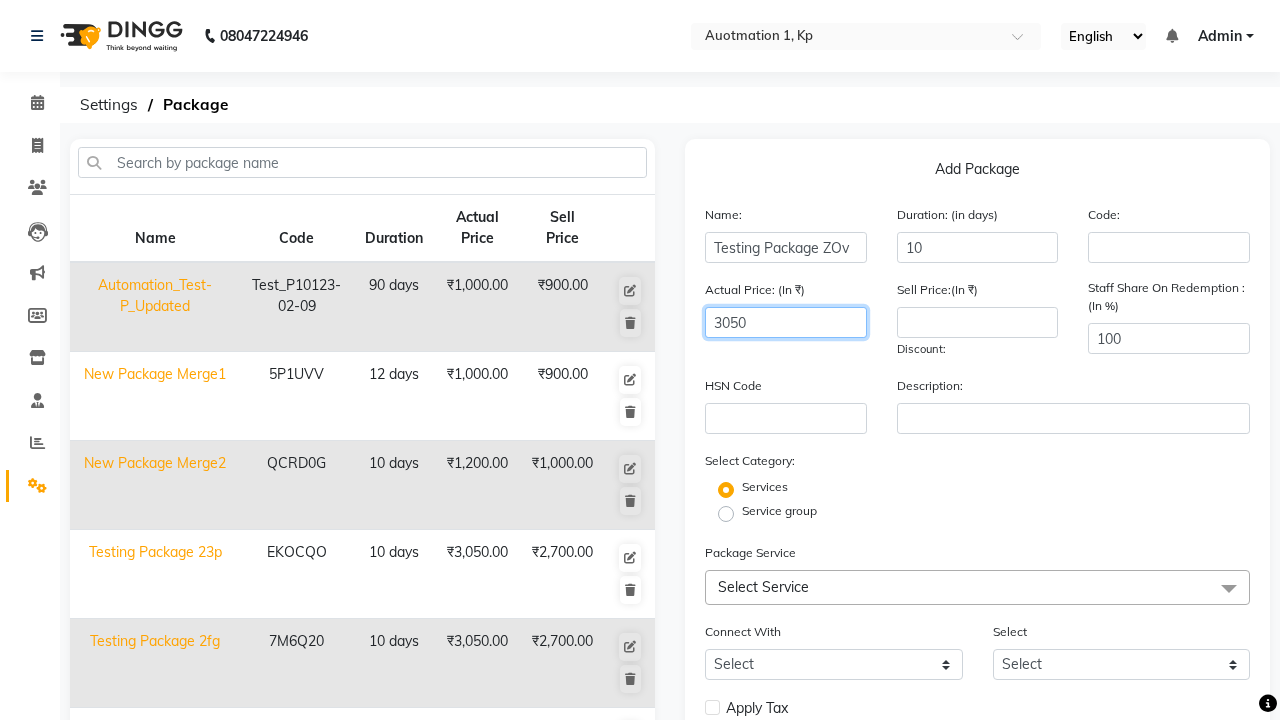 type on "3050" 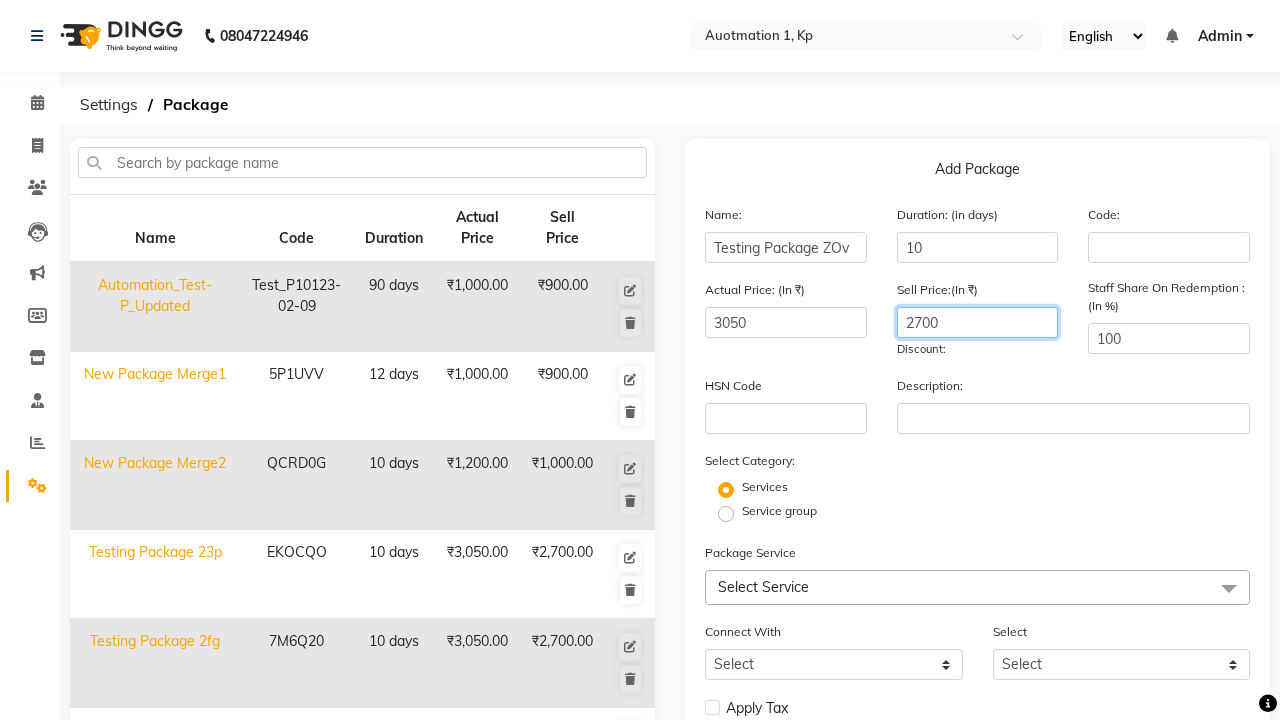 type on "2700" 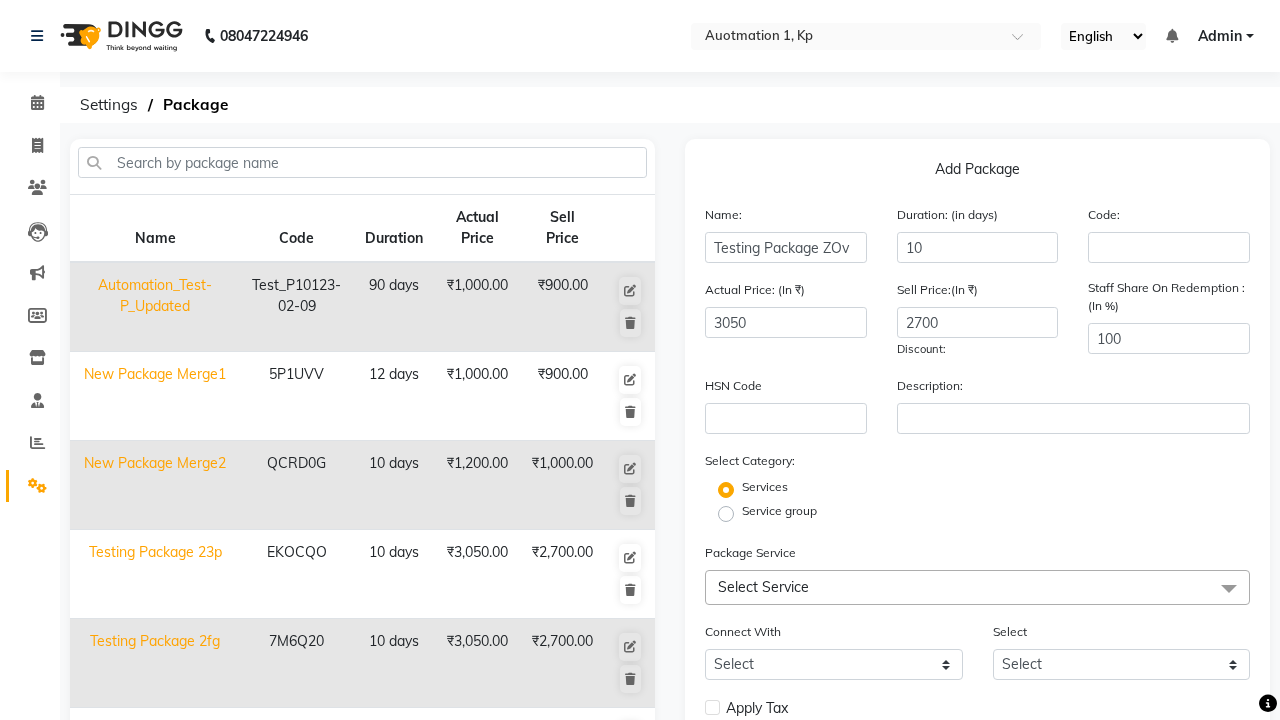 click on "Service group" 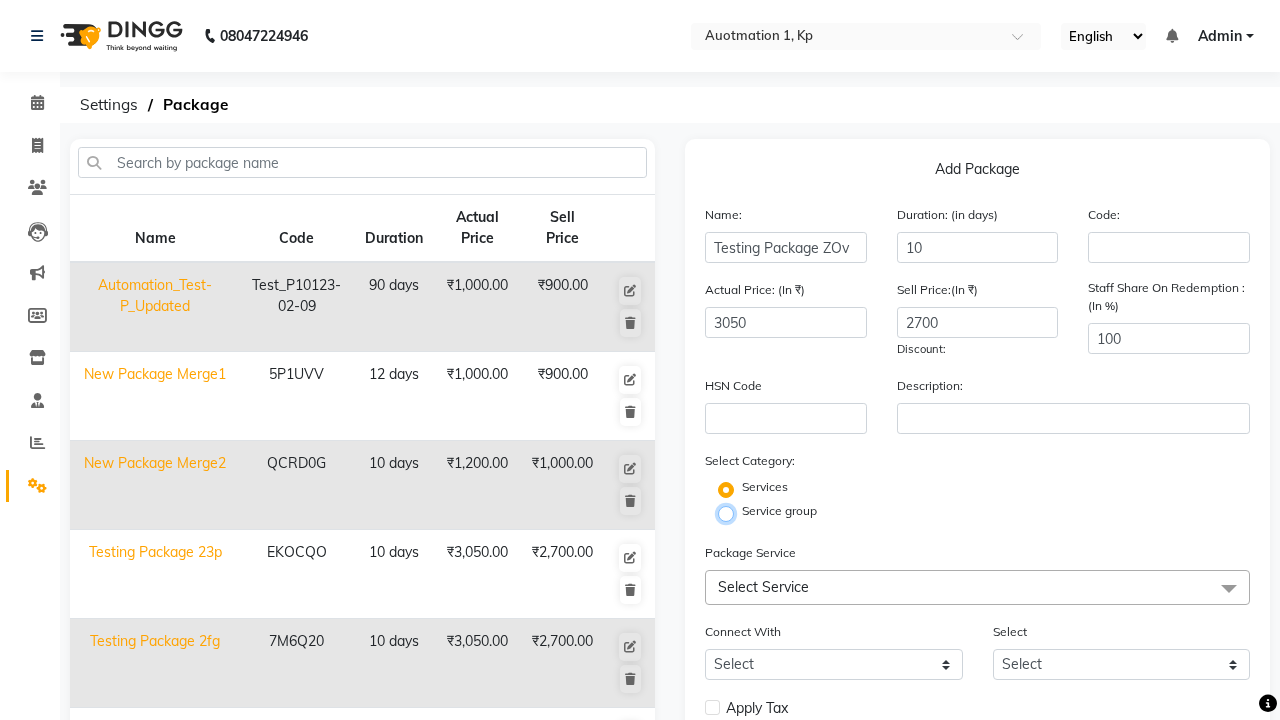radio on "true" 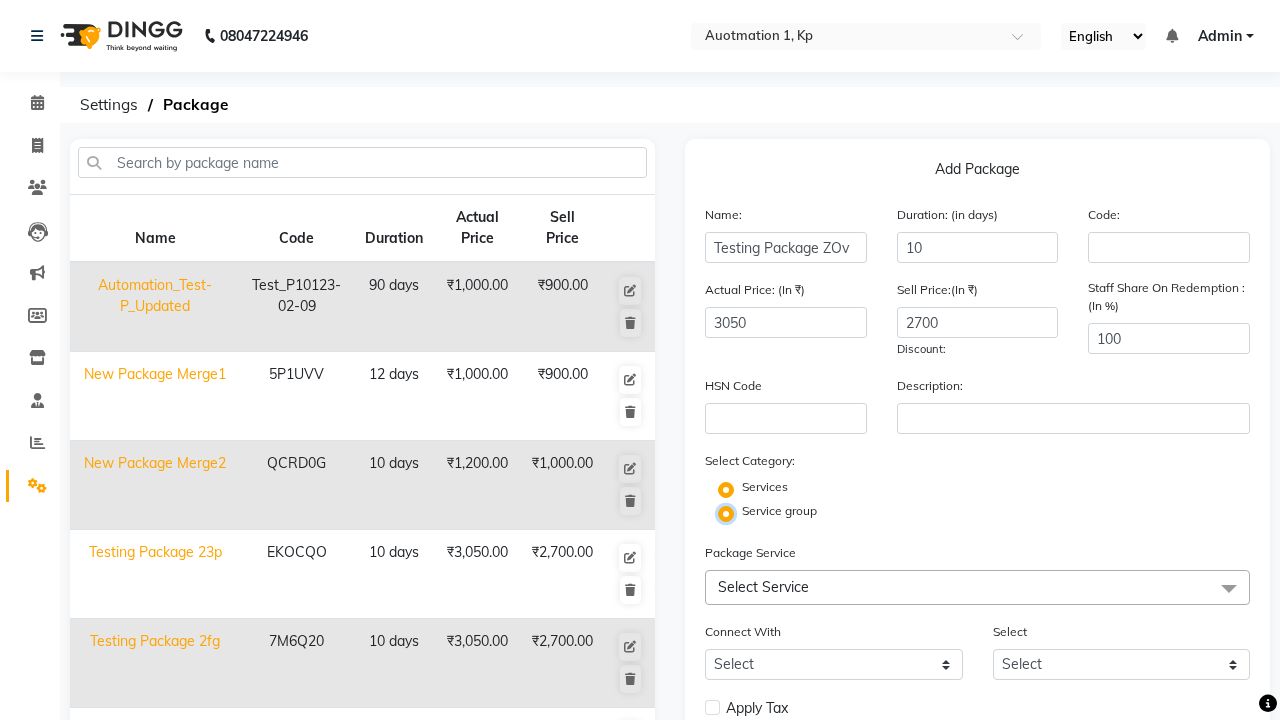 radio on "false" 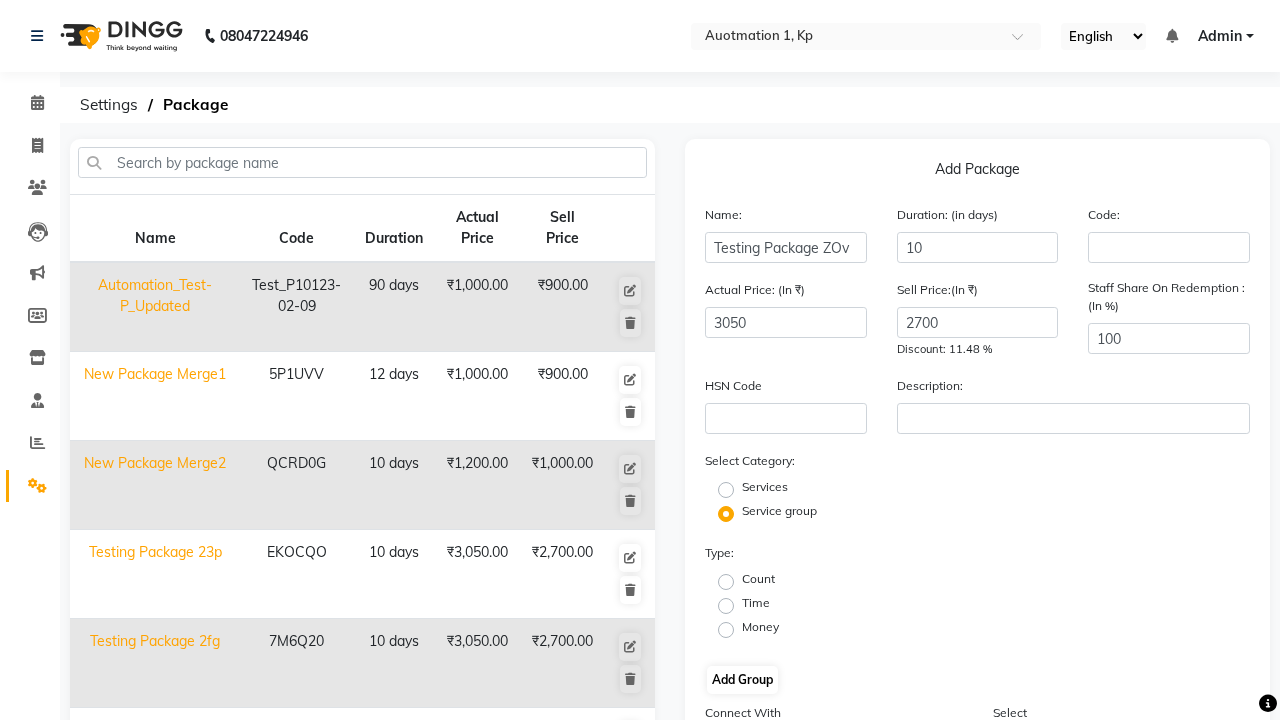 click on "Count" 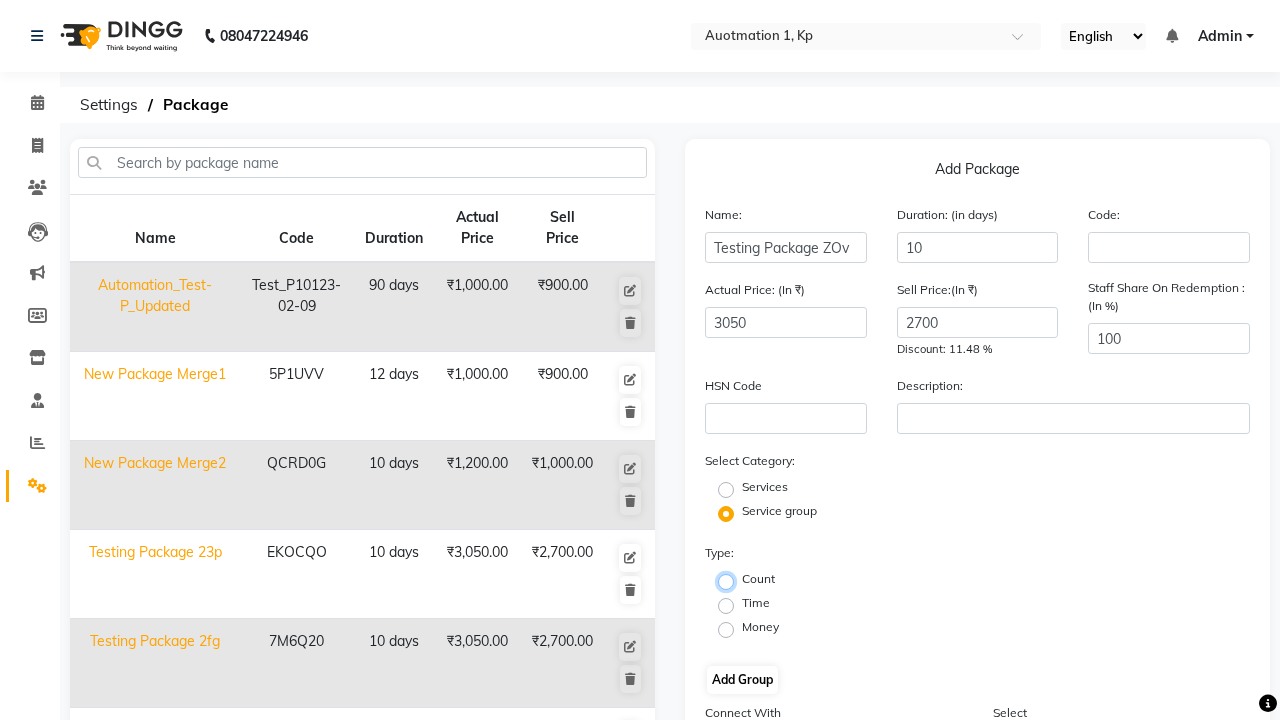 click on "Count" at bounding box center [732, 580] 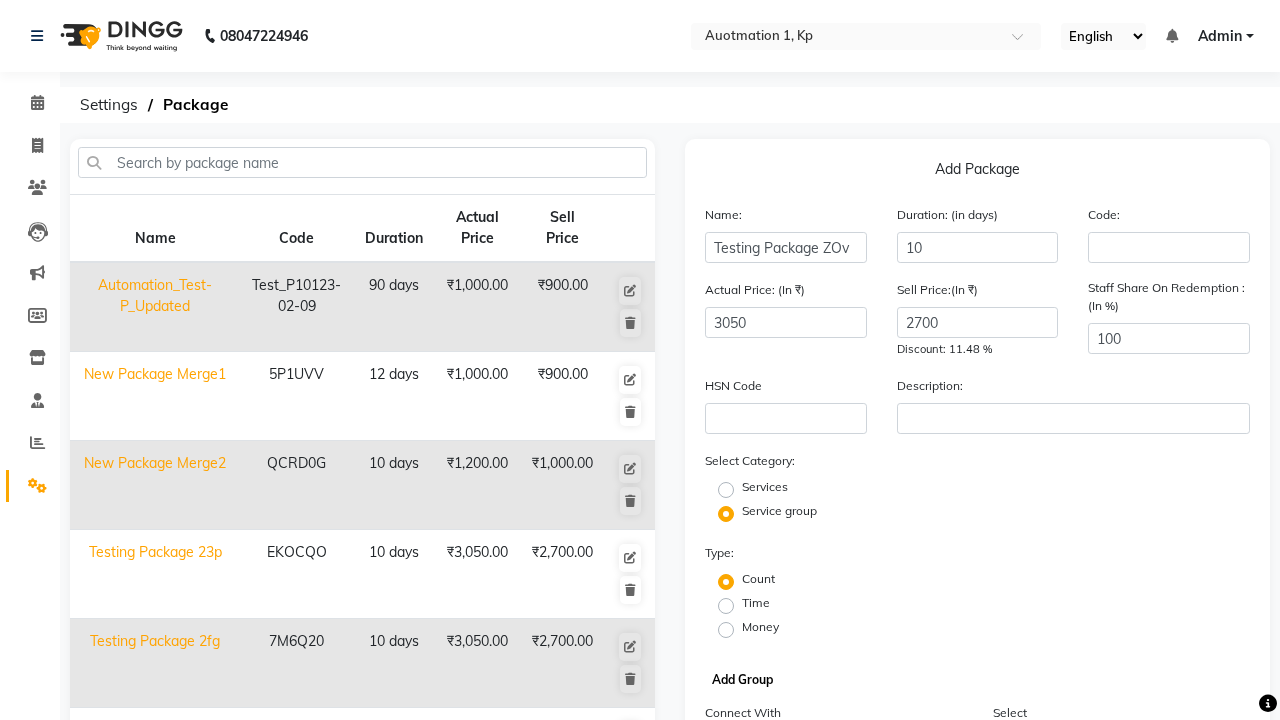 click on "Add Group" 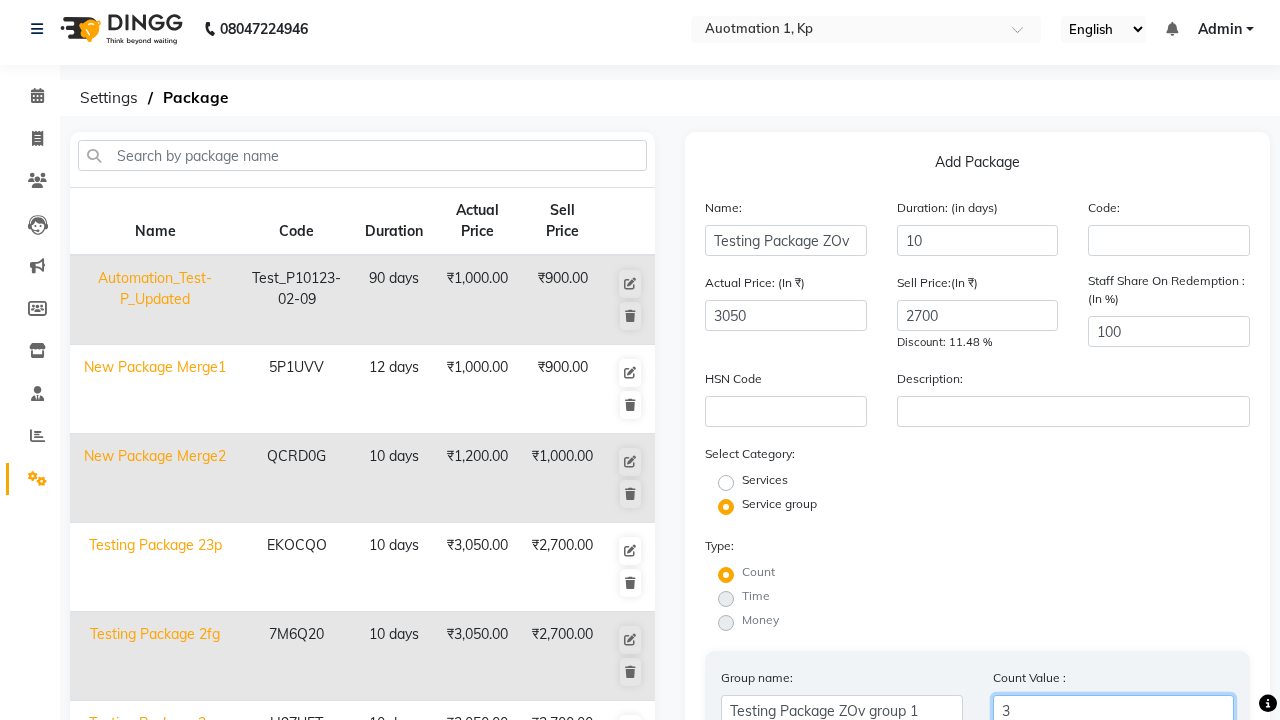 scroll, scrollTop: 34, scrollLeft: 0, axis: vertical 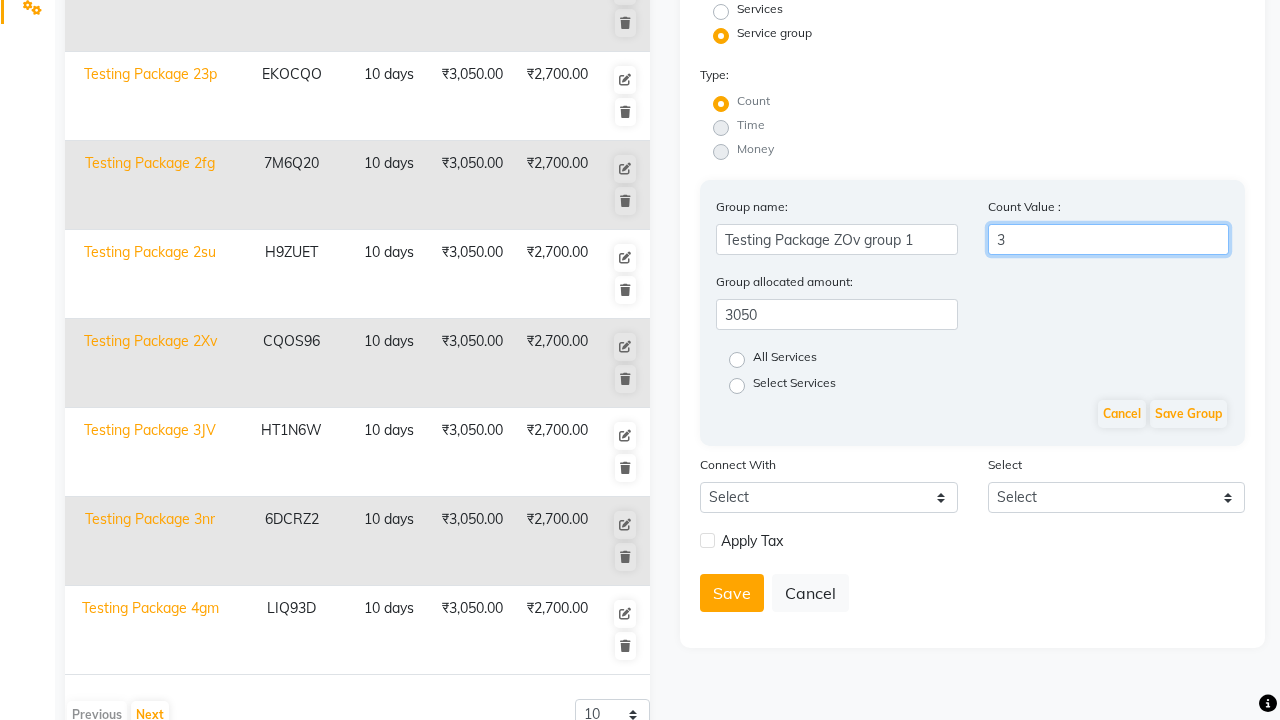 type on "3" 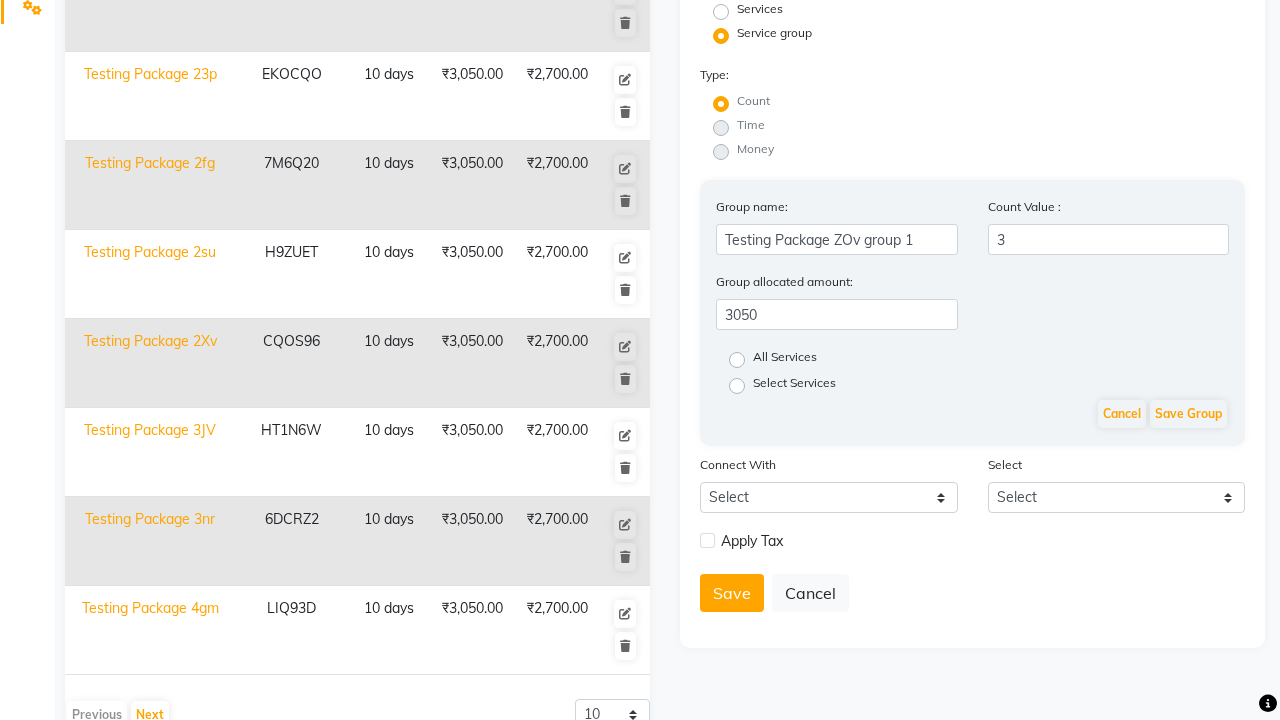 click on "All Services" 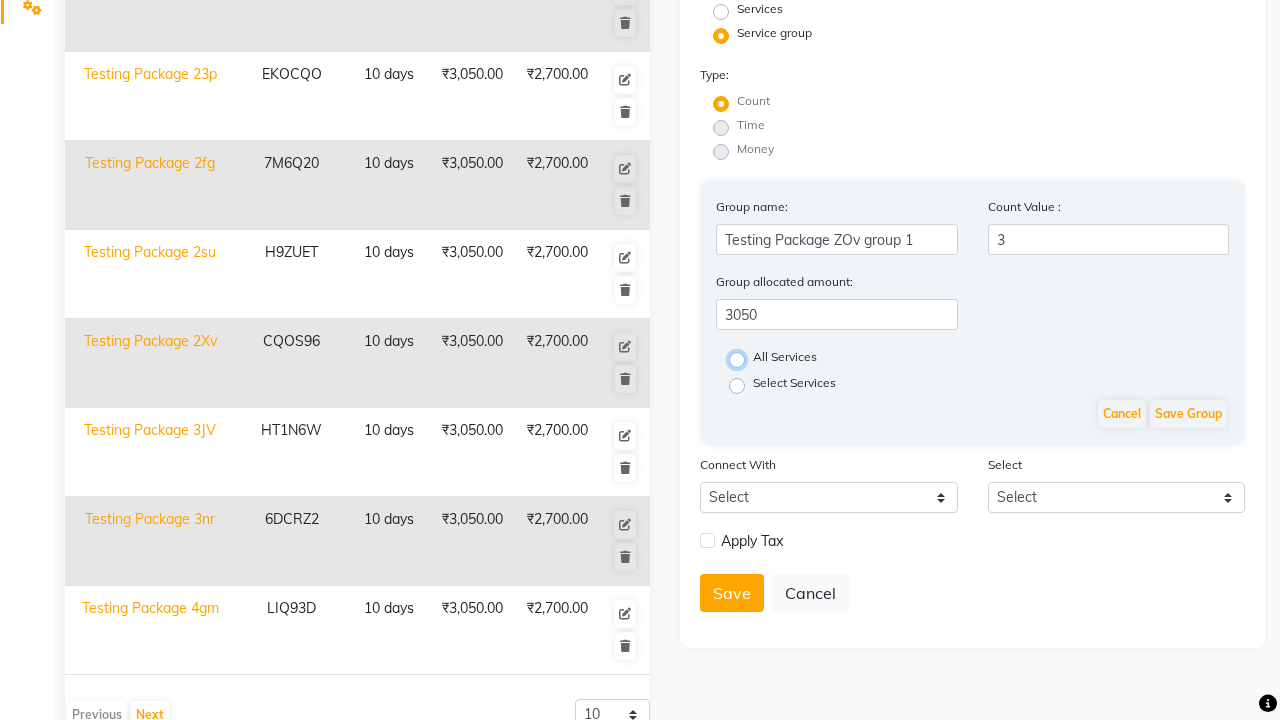 click on "All Services" at bounding box center [743, 358] 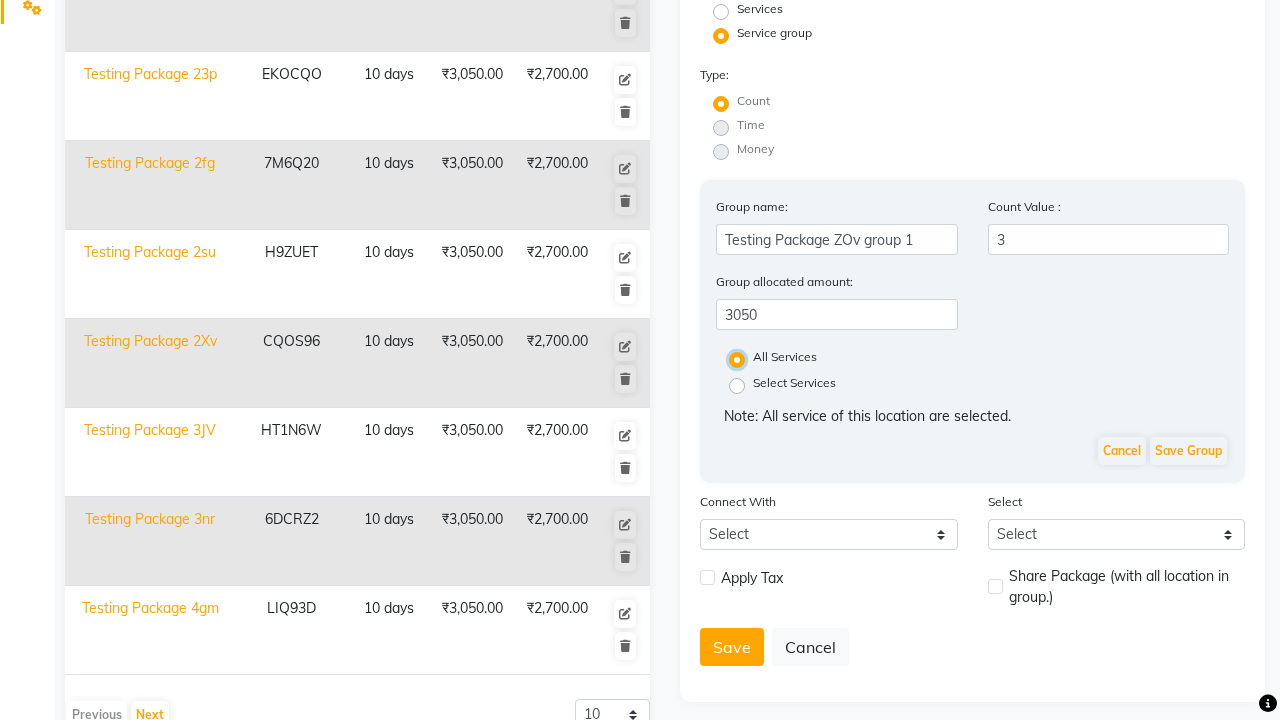 scroll, scrollTop: 0, scrollLeft: 0, axis: both 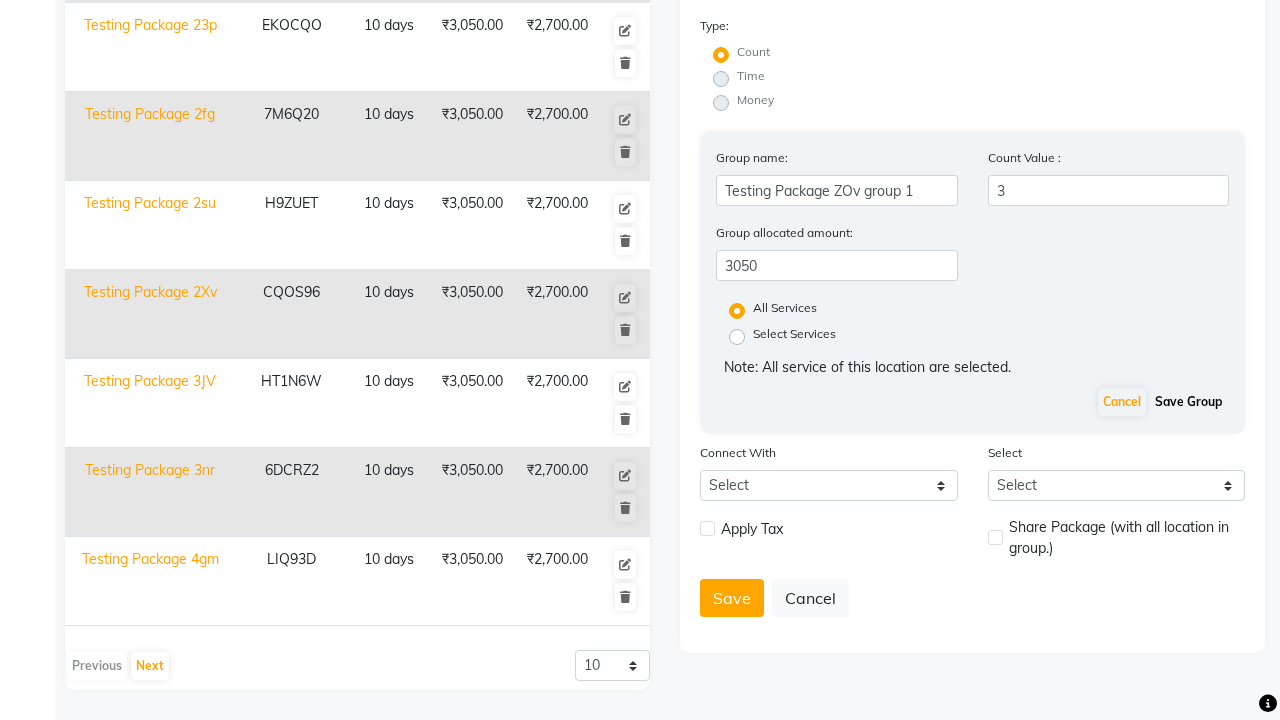 click on "Save Group" 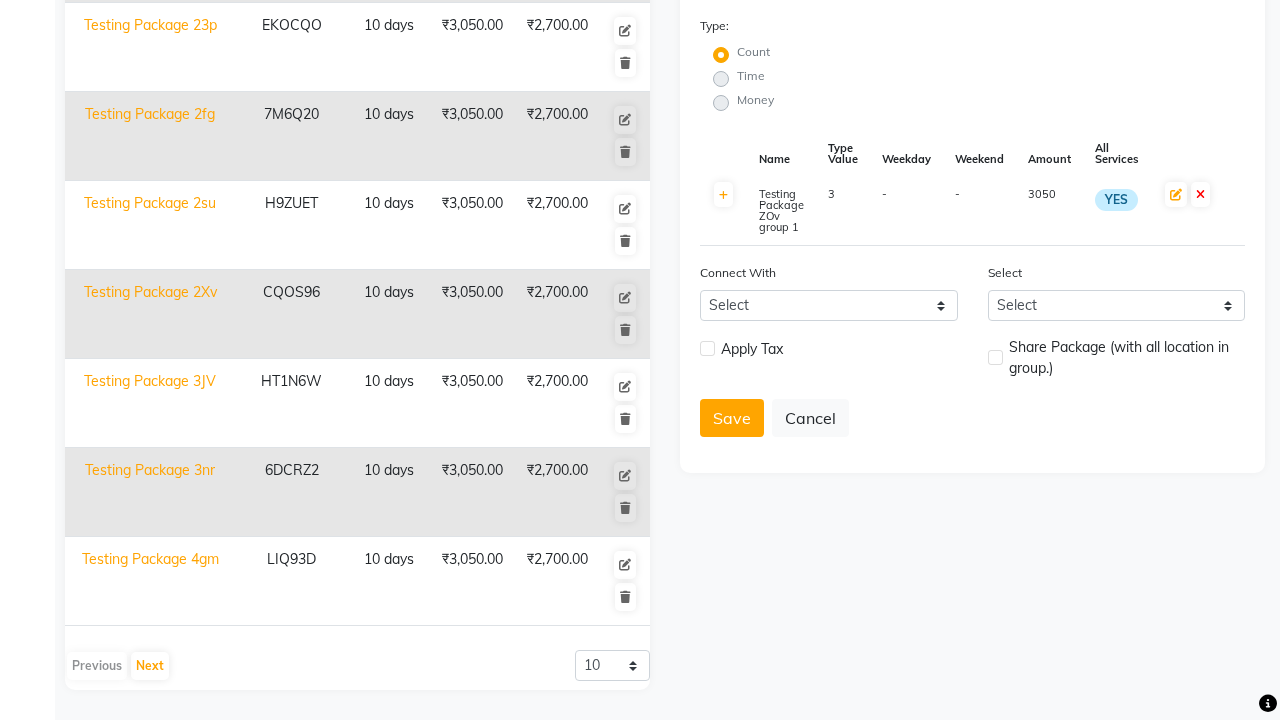 scroll, scrollTop: 494, scrollLeft: 0, axis: vertical 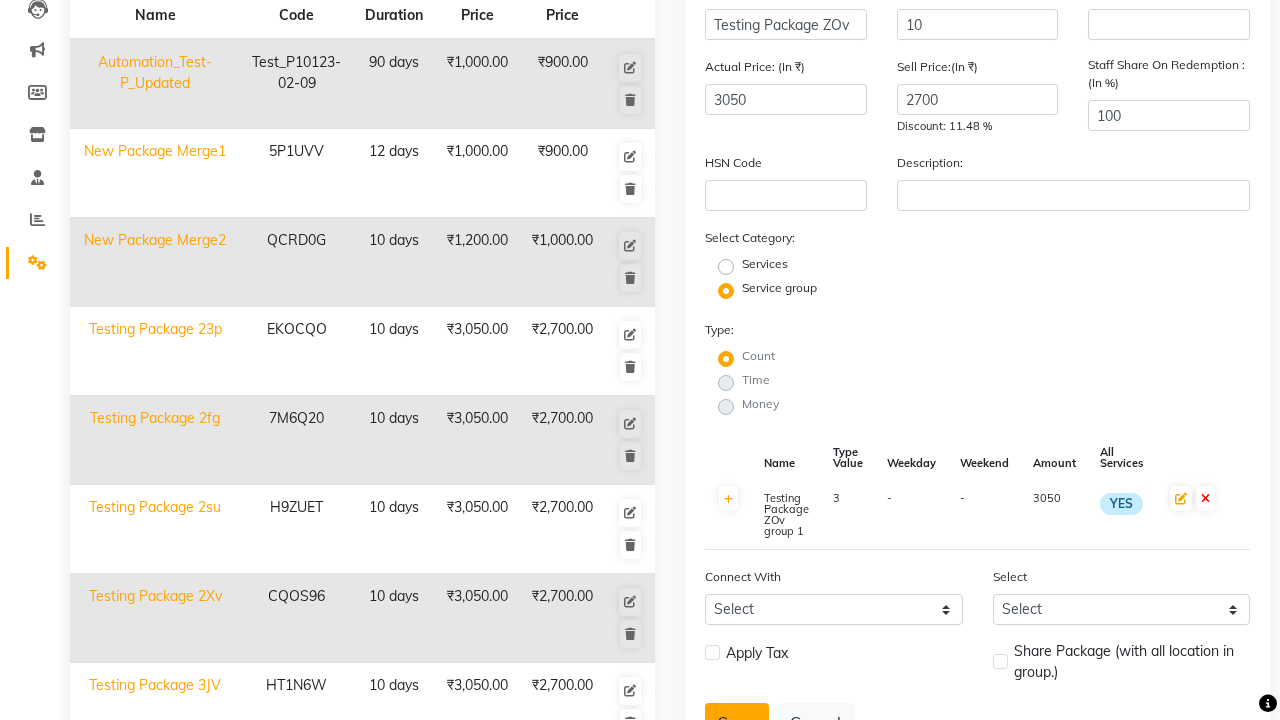 click on "Save" 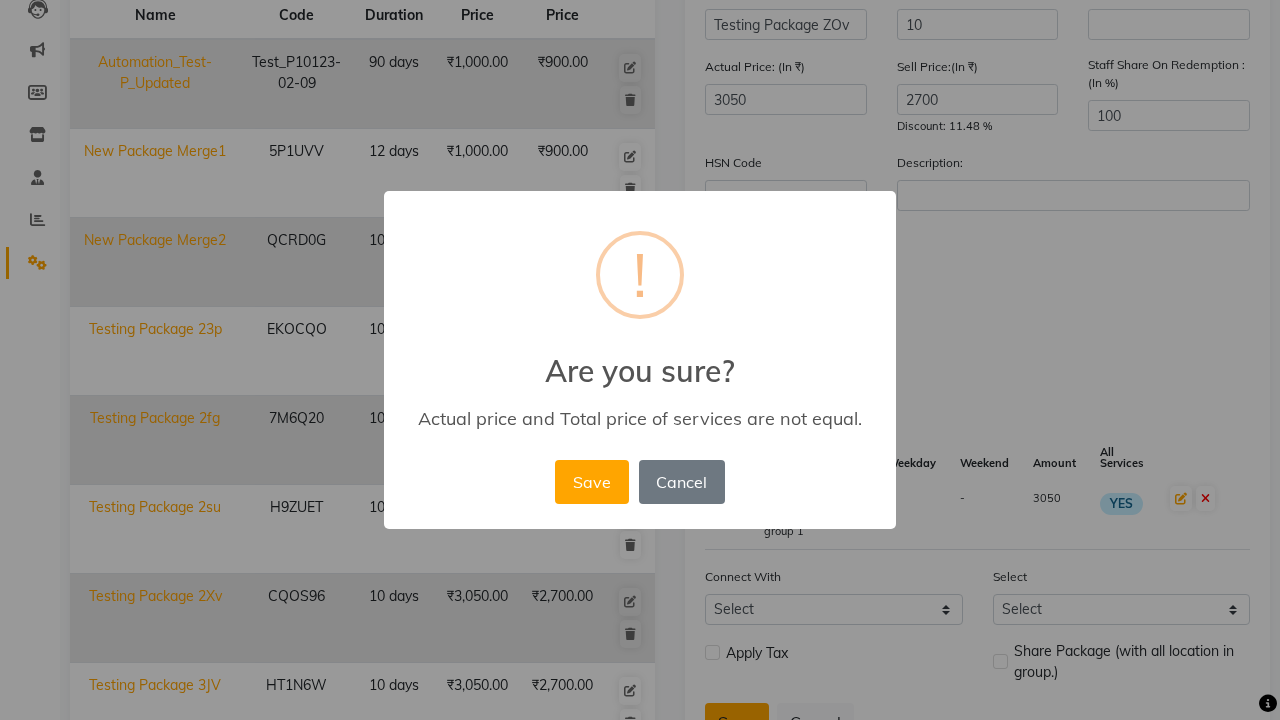 scroll, scrollTop: 383, scrollLeft: 0, axis: vertical 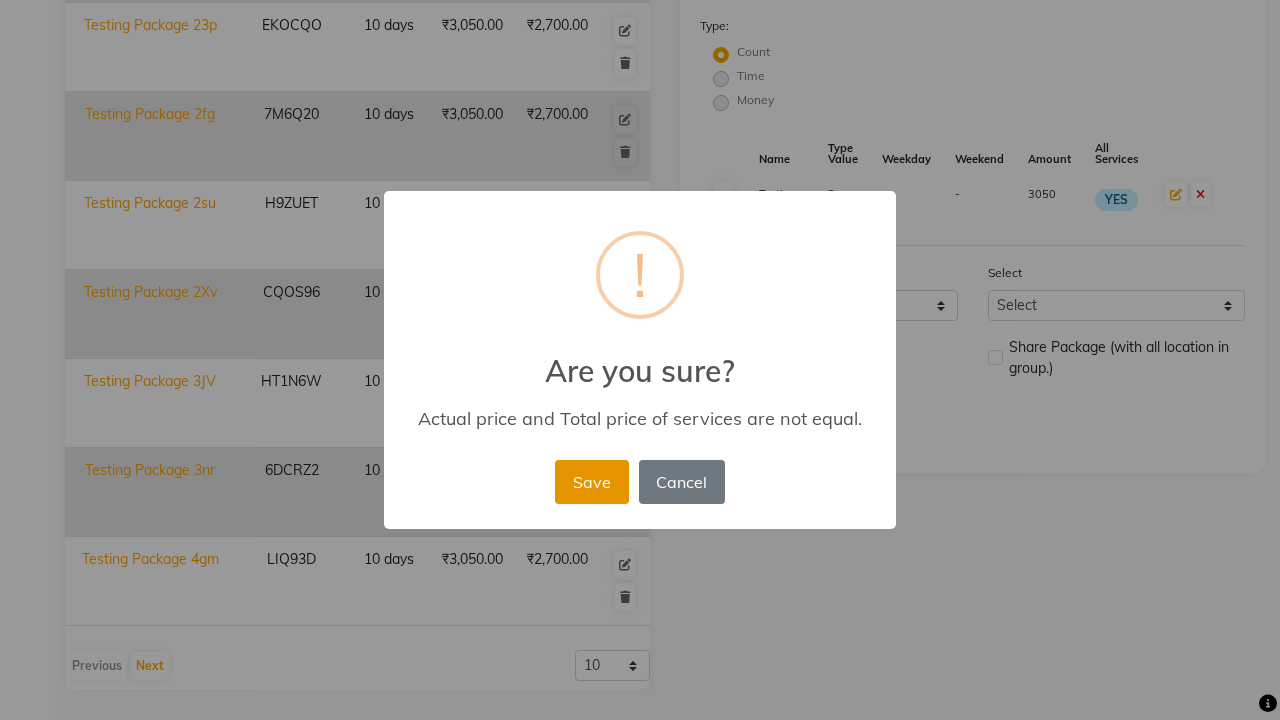 click on "Save" at bounding box center (591, 482) 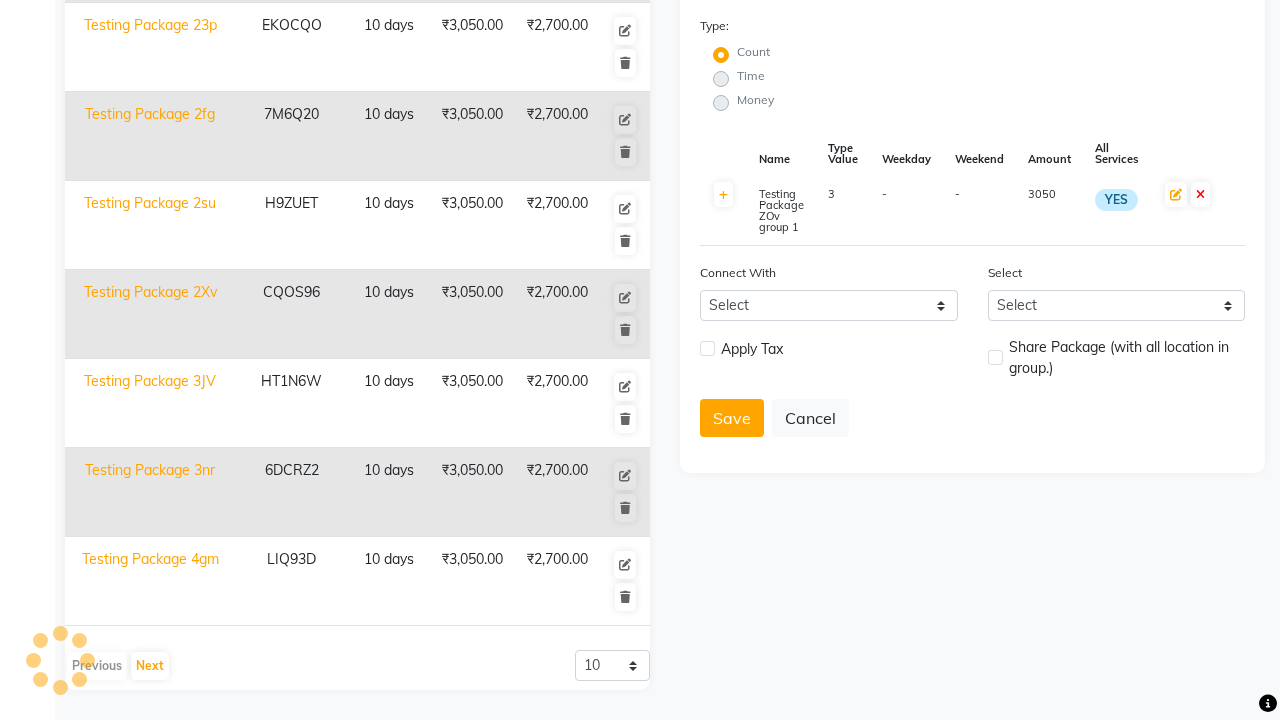 type 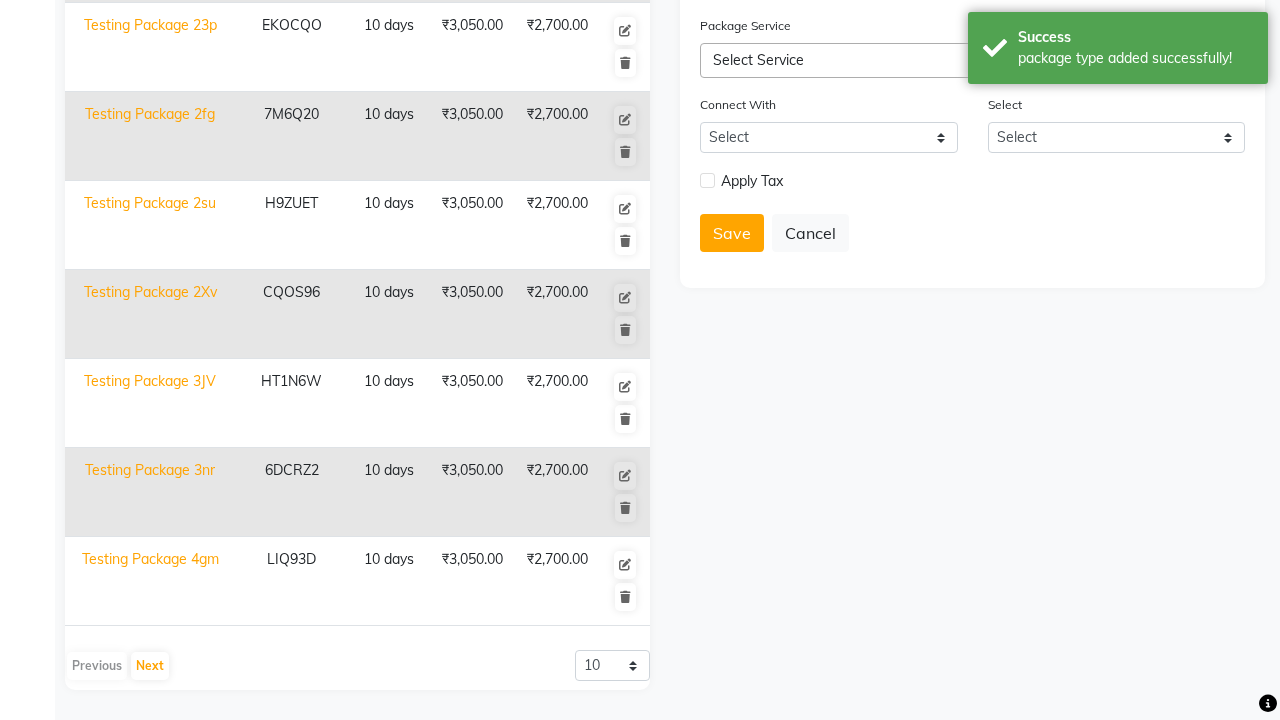 click on "package type added successfully!" at bounding box center [1135, 58] 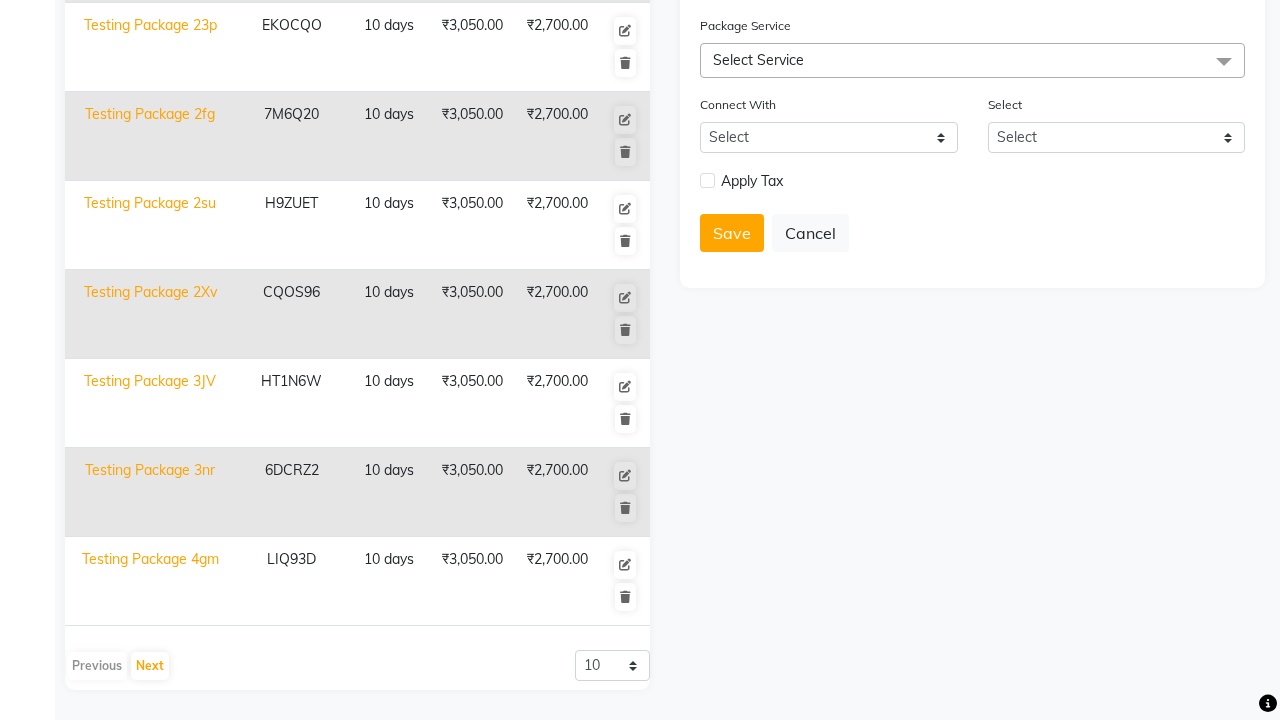click at bounding box center (32, -491) 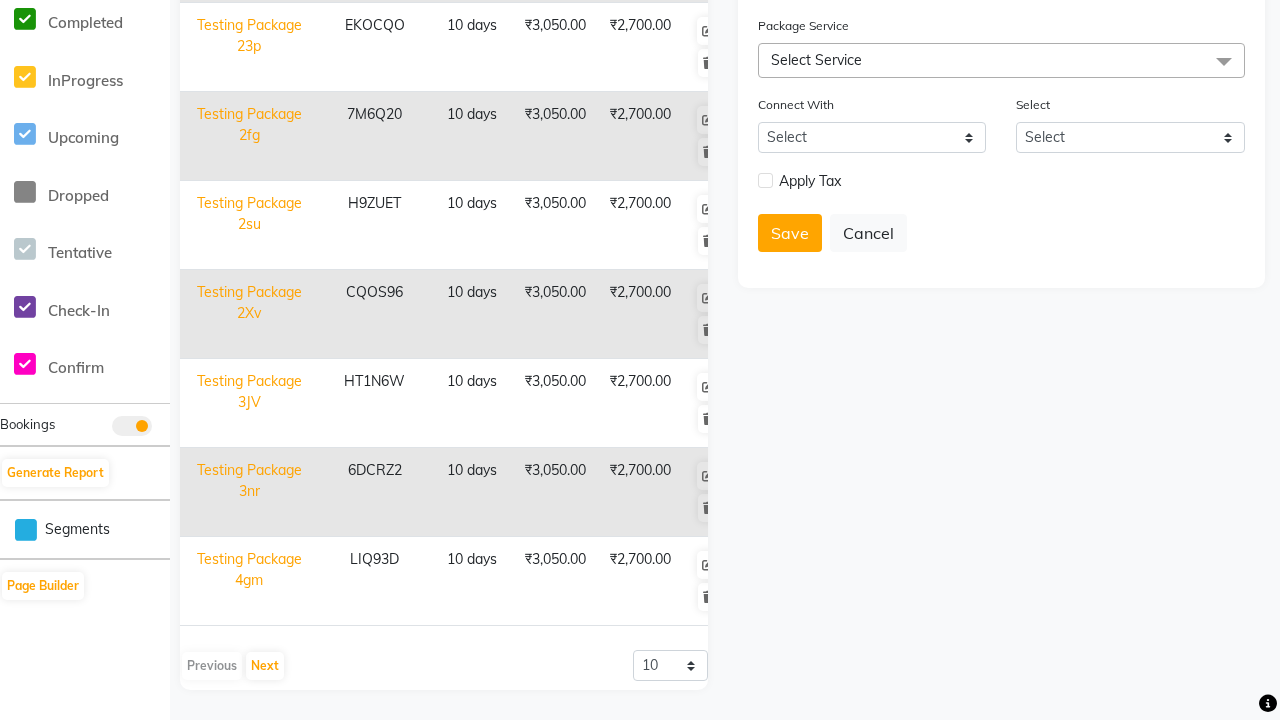 scroll, scrollTop: 0, scrollLeft: 0, axis: both 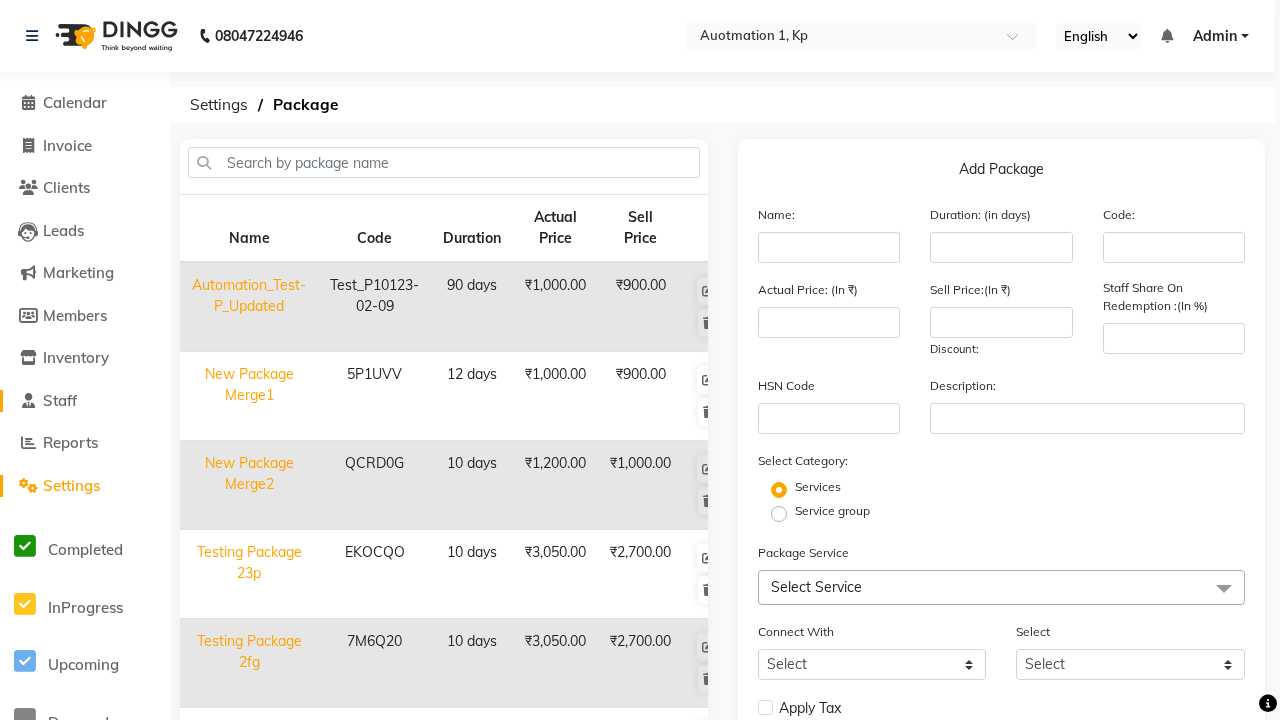 click on "Staff" 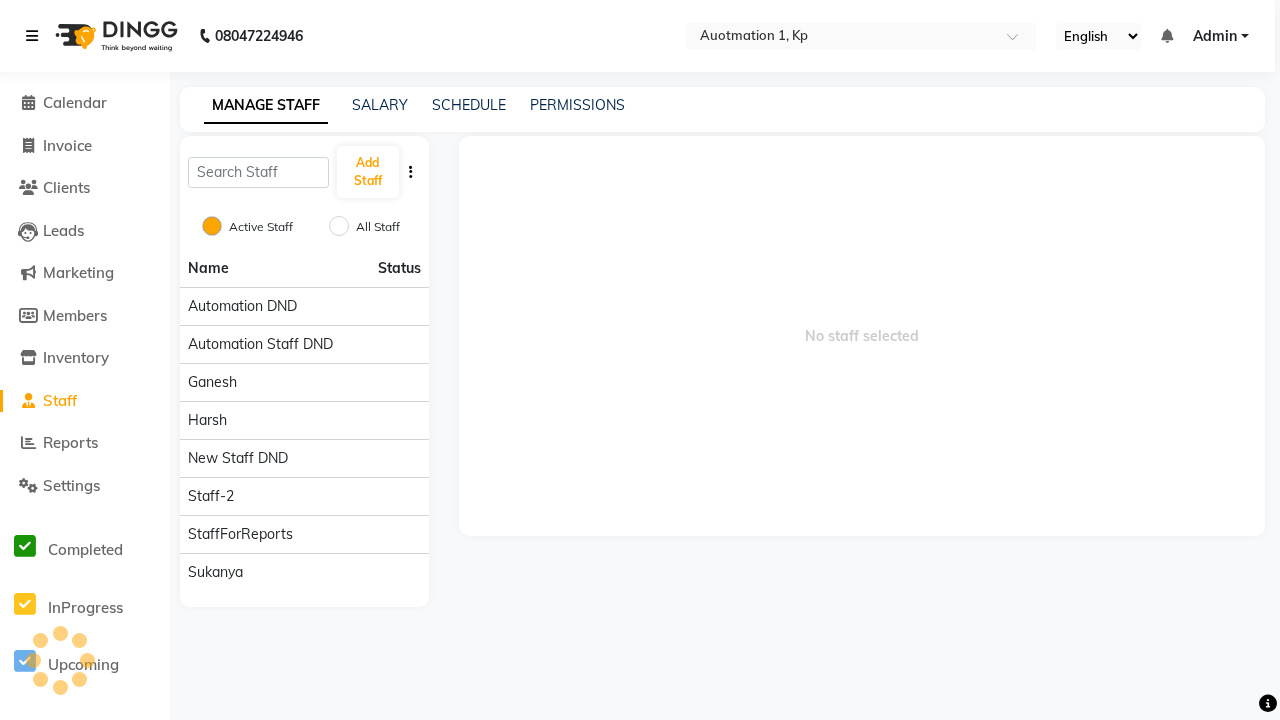 click at bounding box center [32, 36] 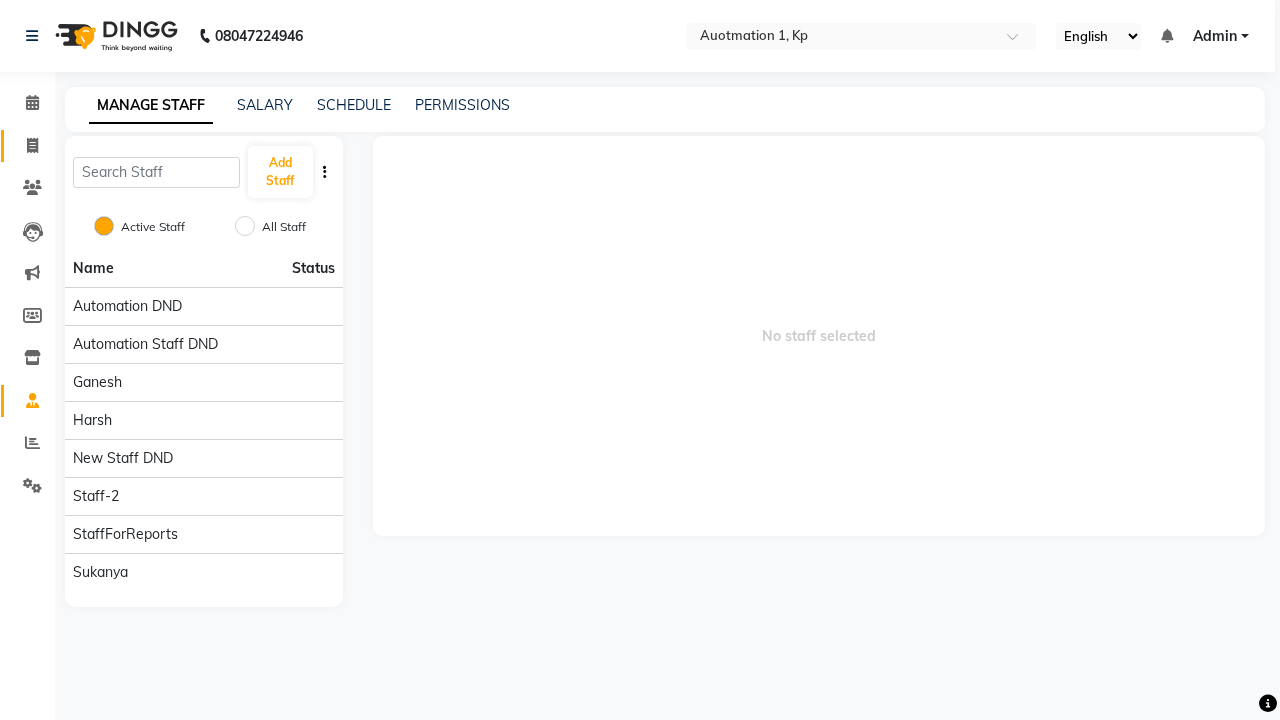 click 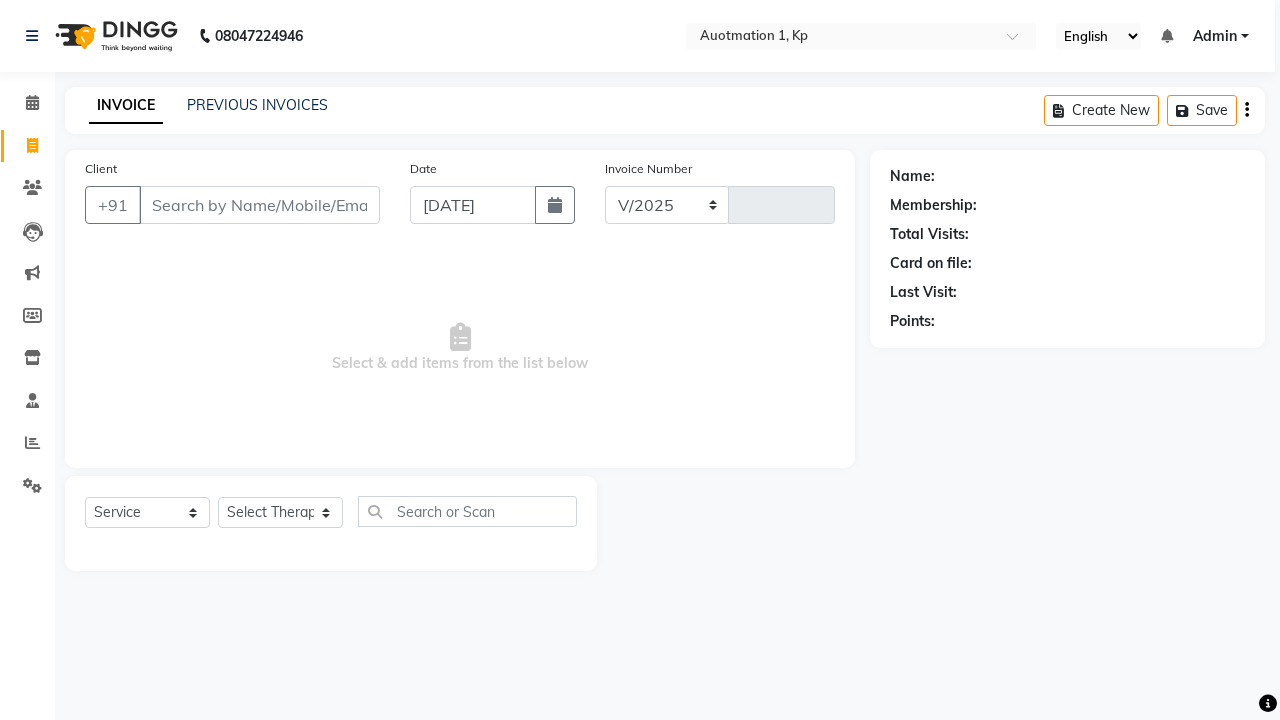 select on "150" 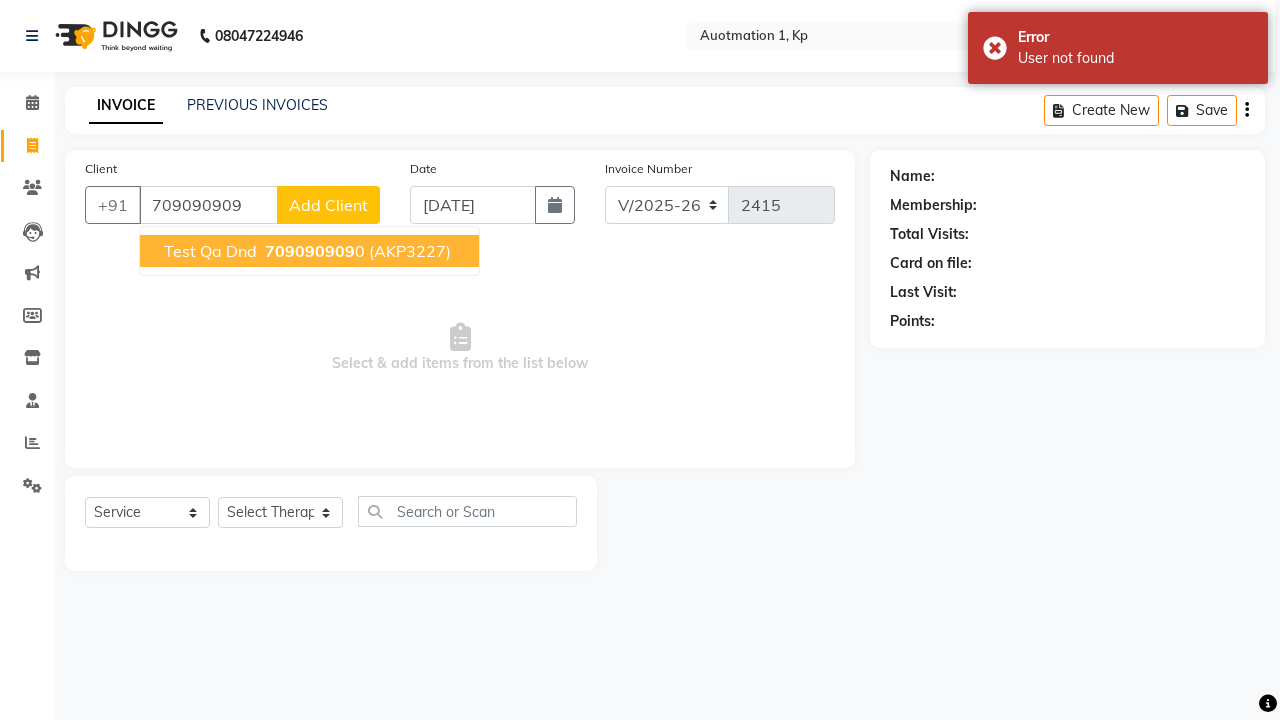 click on "709090909" at bounding box center [310, 251] 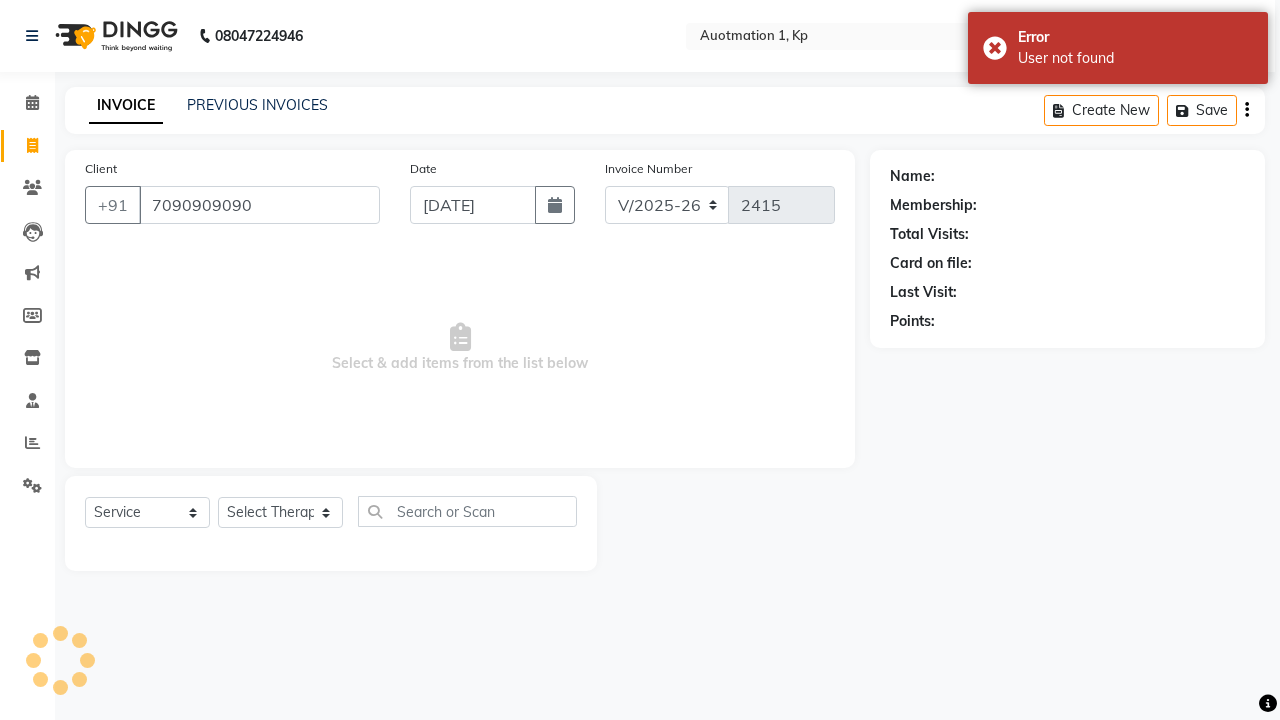 type on "7090909090" 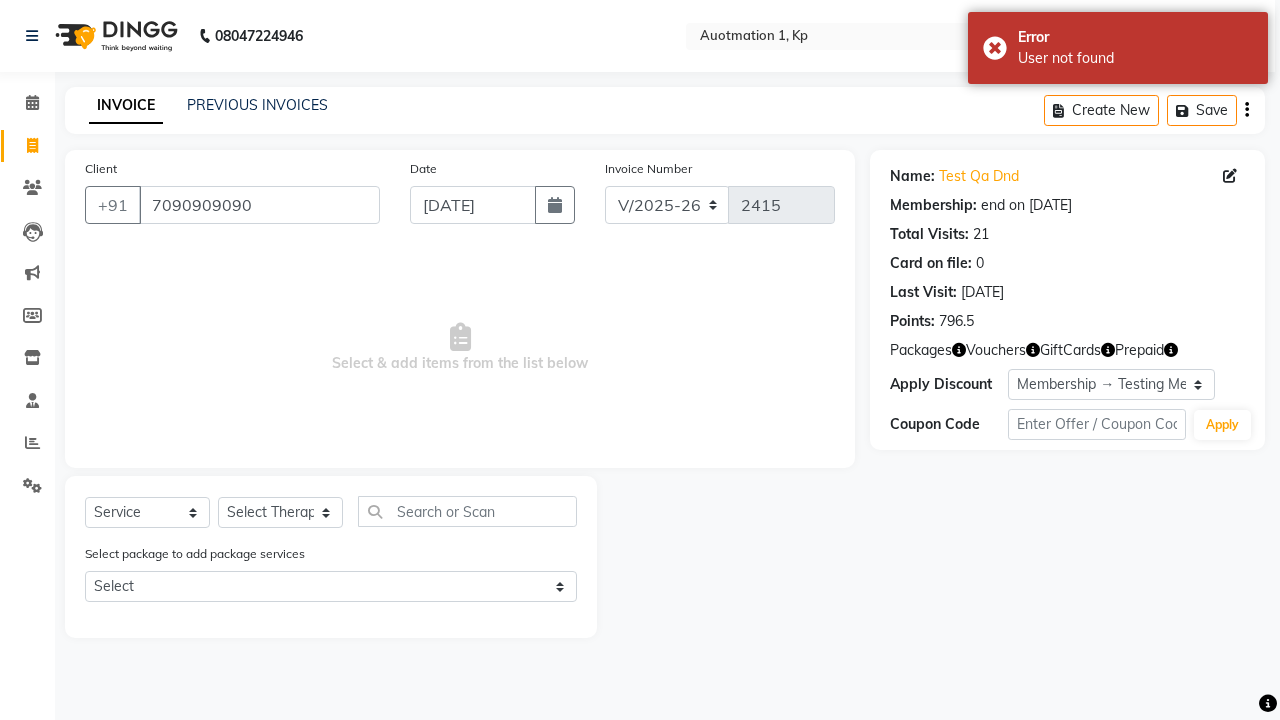 select on "0:" 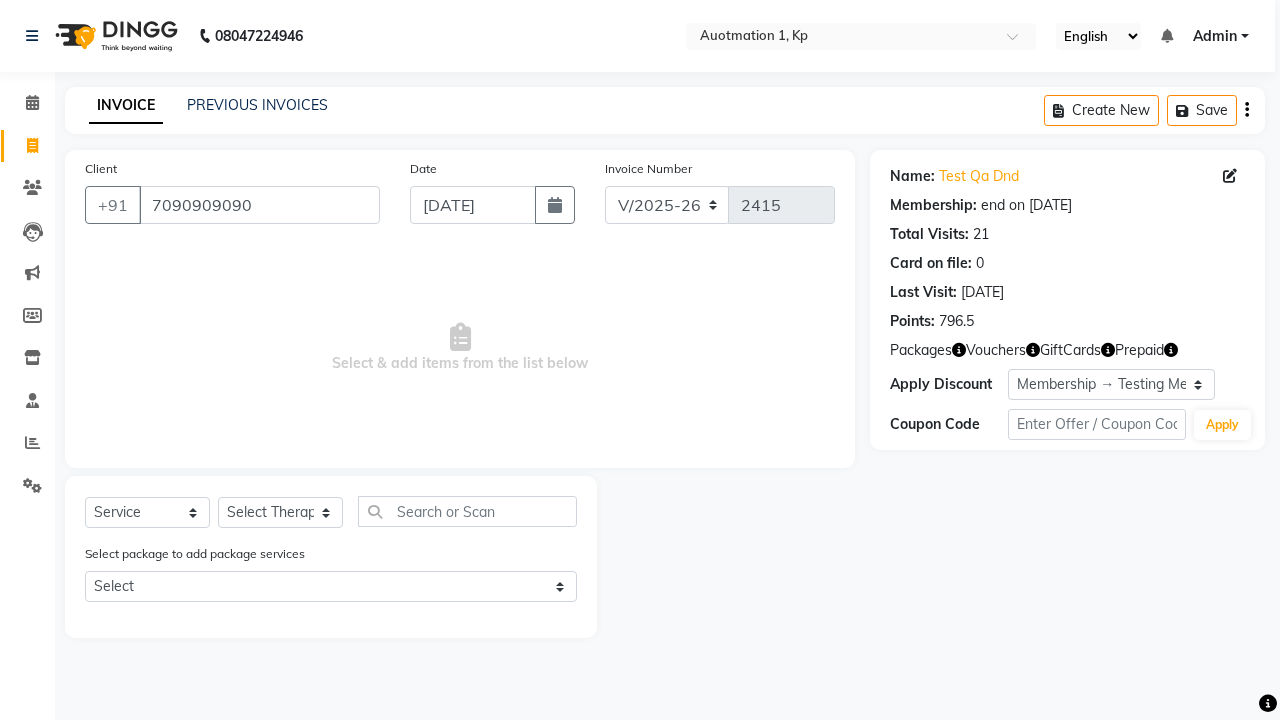 select on "package" 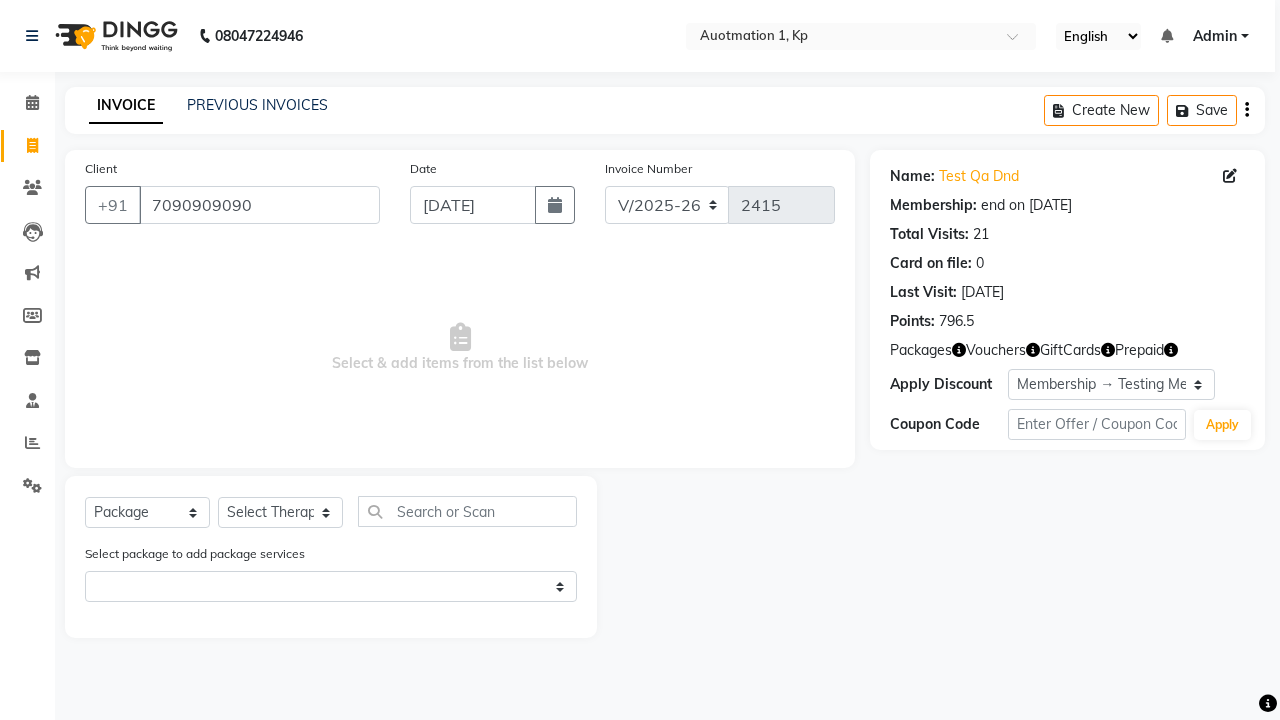 select on "2102" 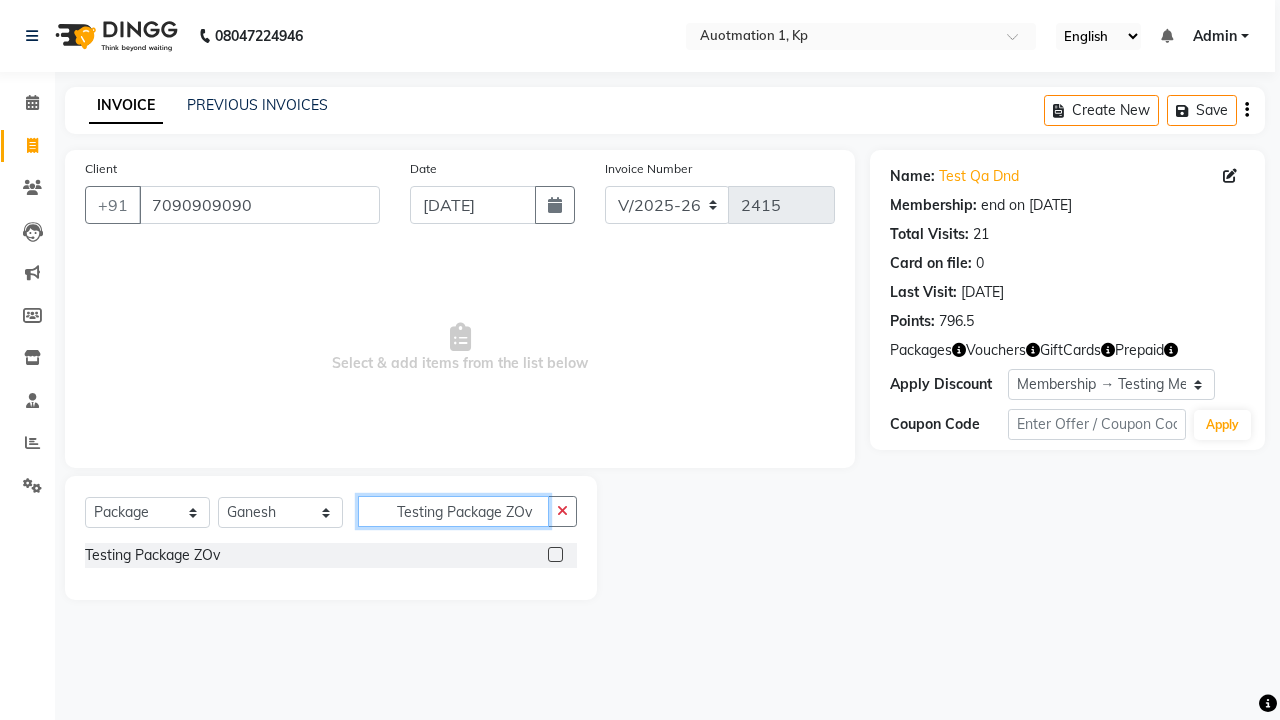 type on "Testing Package ZOv" 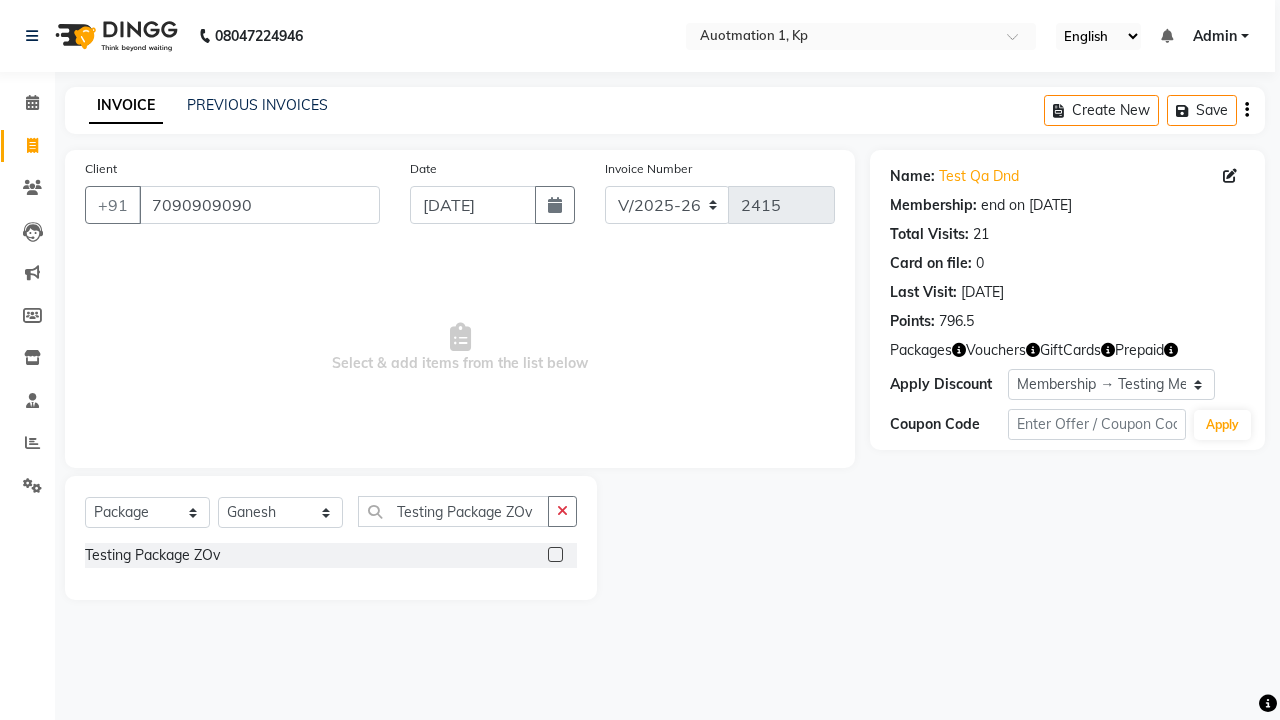 click 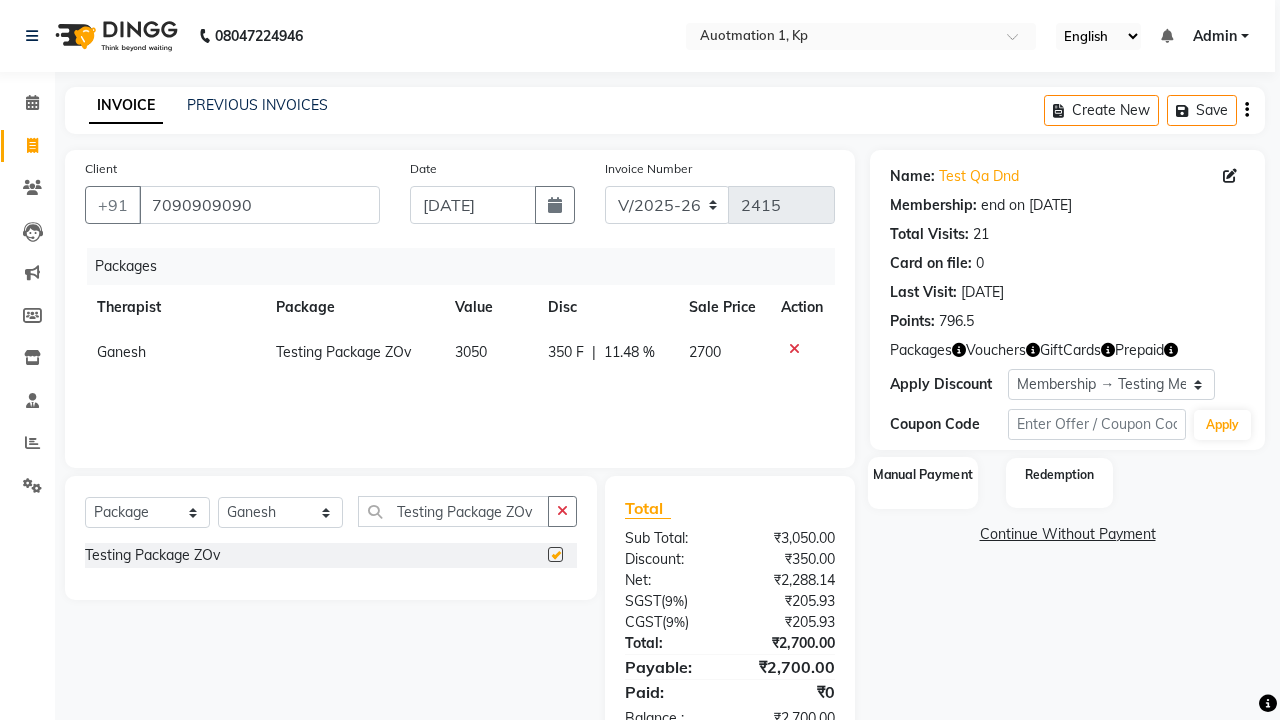 click 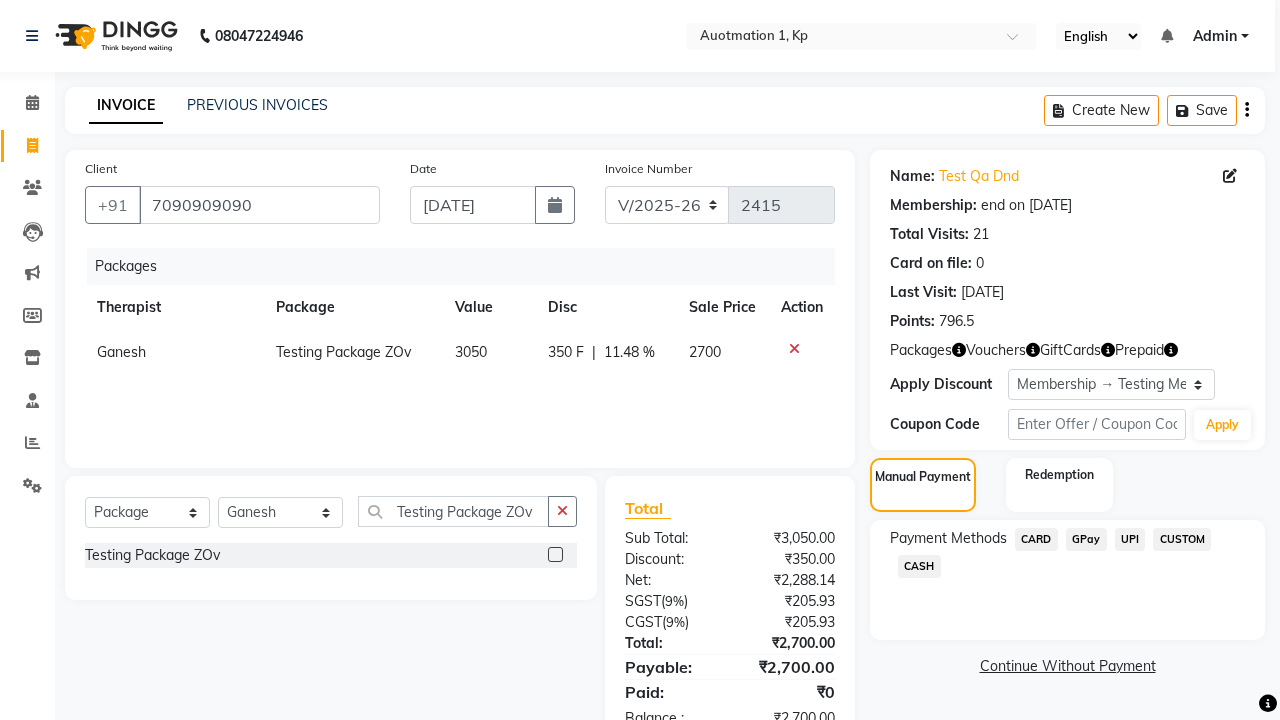 click on "CARD" 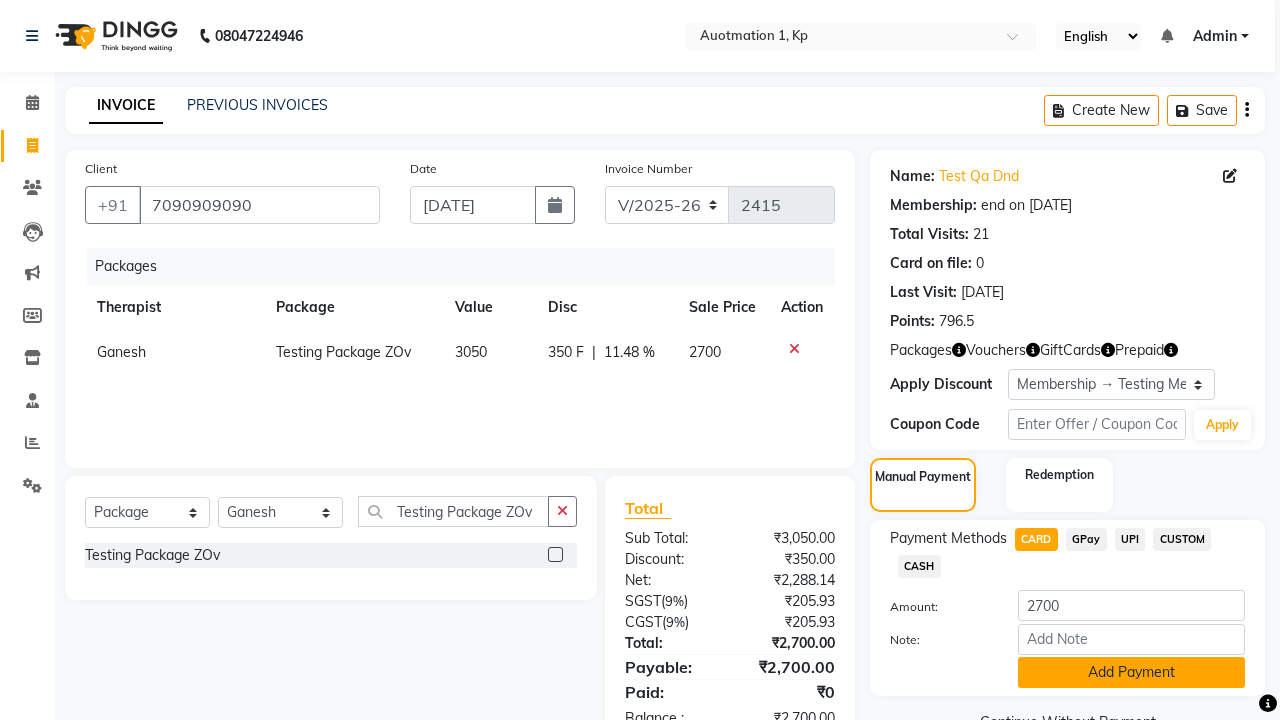 click on "Add Payment" 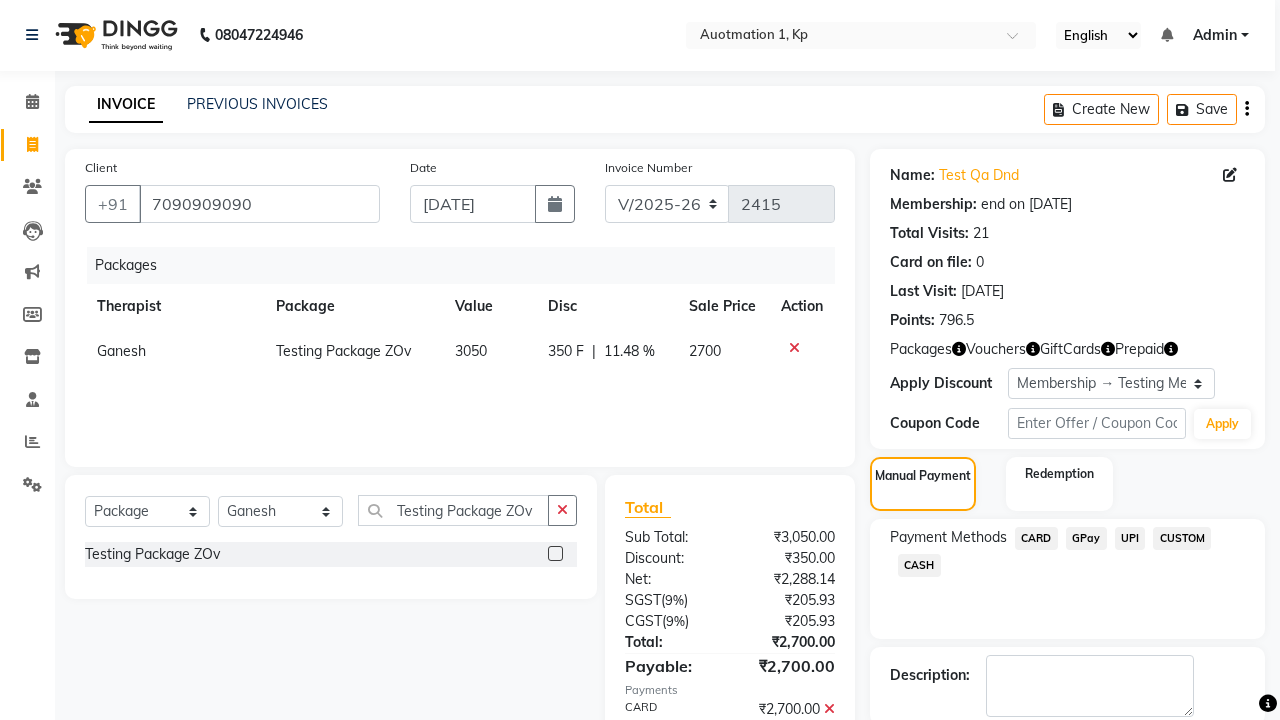 scroll, scrollTop: 138, scrollLeft: 0, axis: vertical 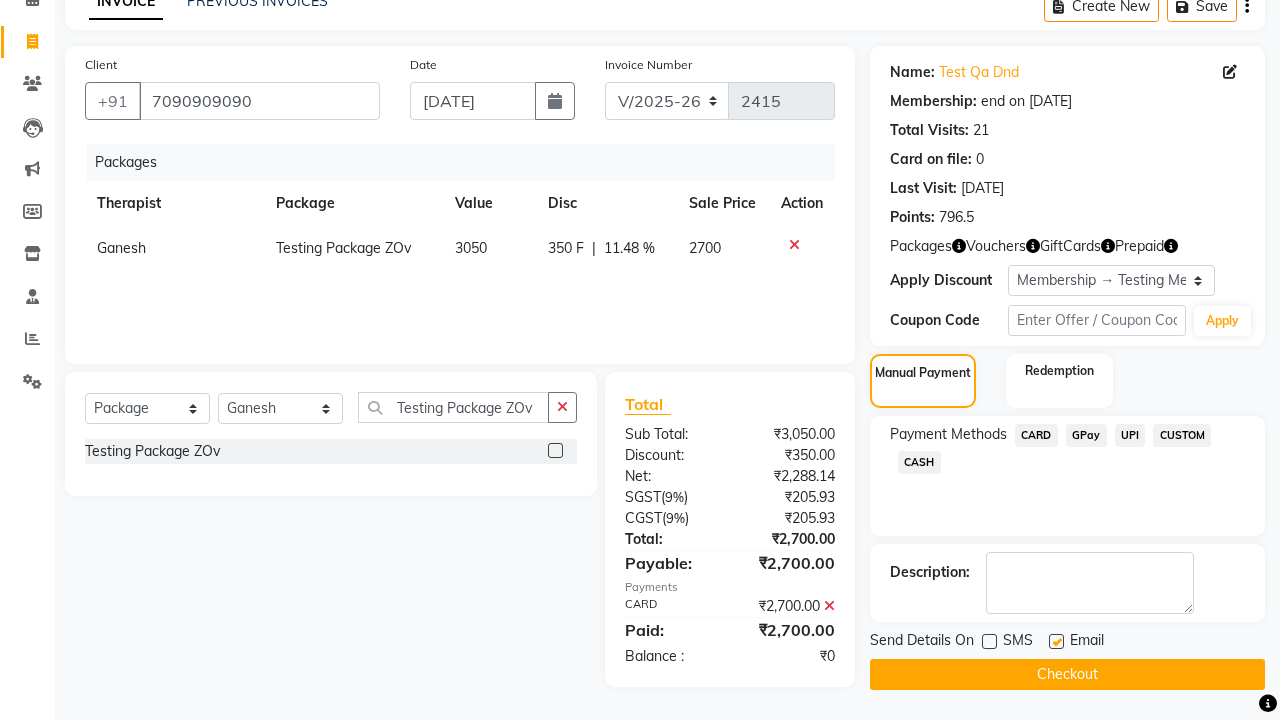 click 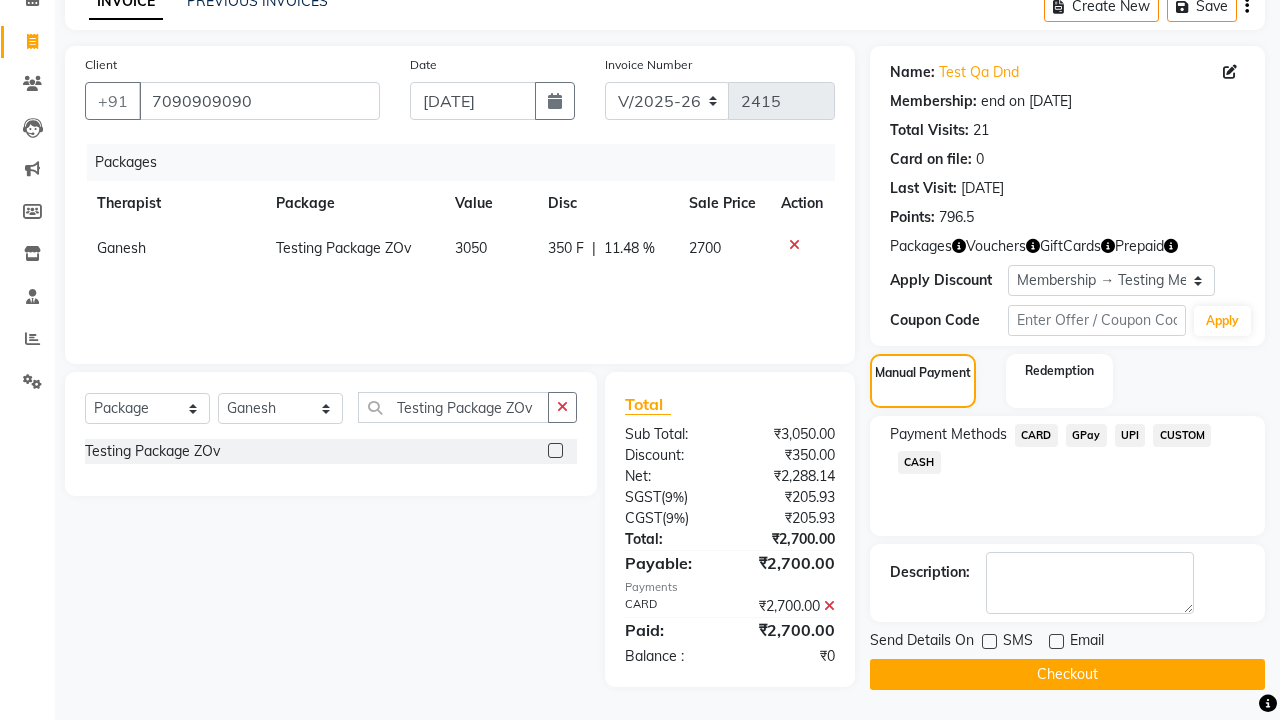 click on "Checkout" 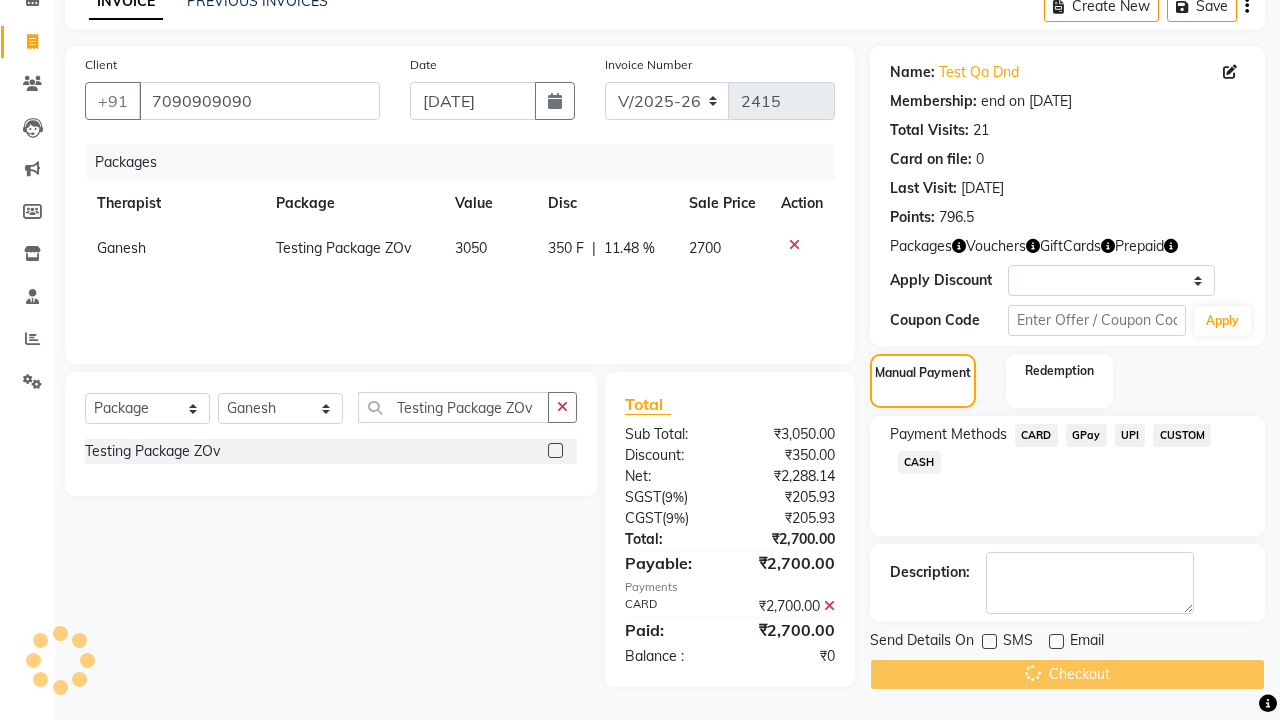 scroll, scrollTop: 0, scrollLeft: 0, axis: both 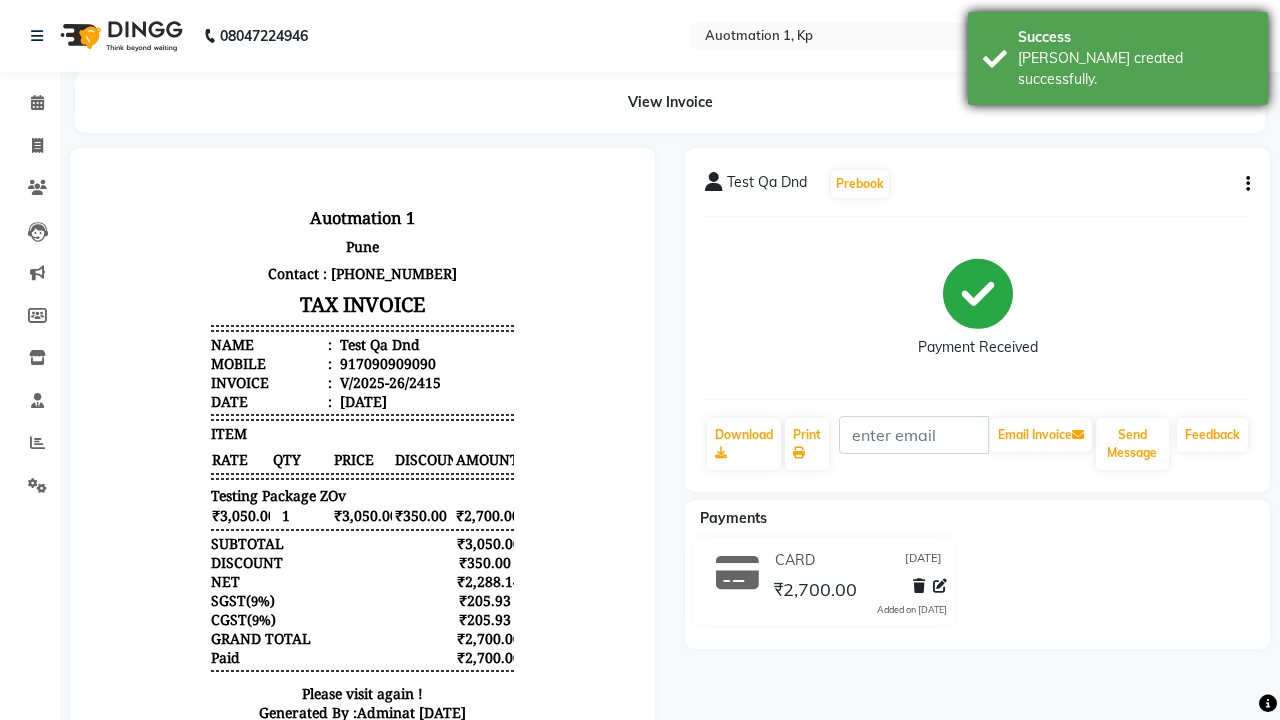 click on "[PERSON_NAME] created successfully." at bounding box center [1135, 69] 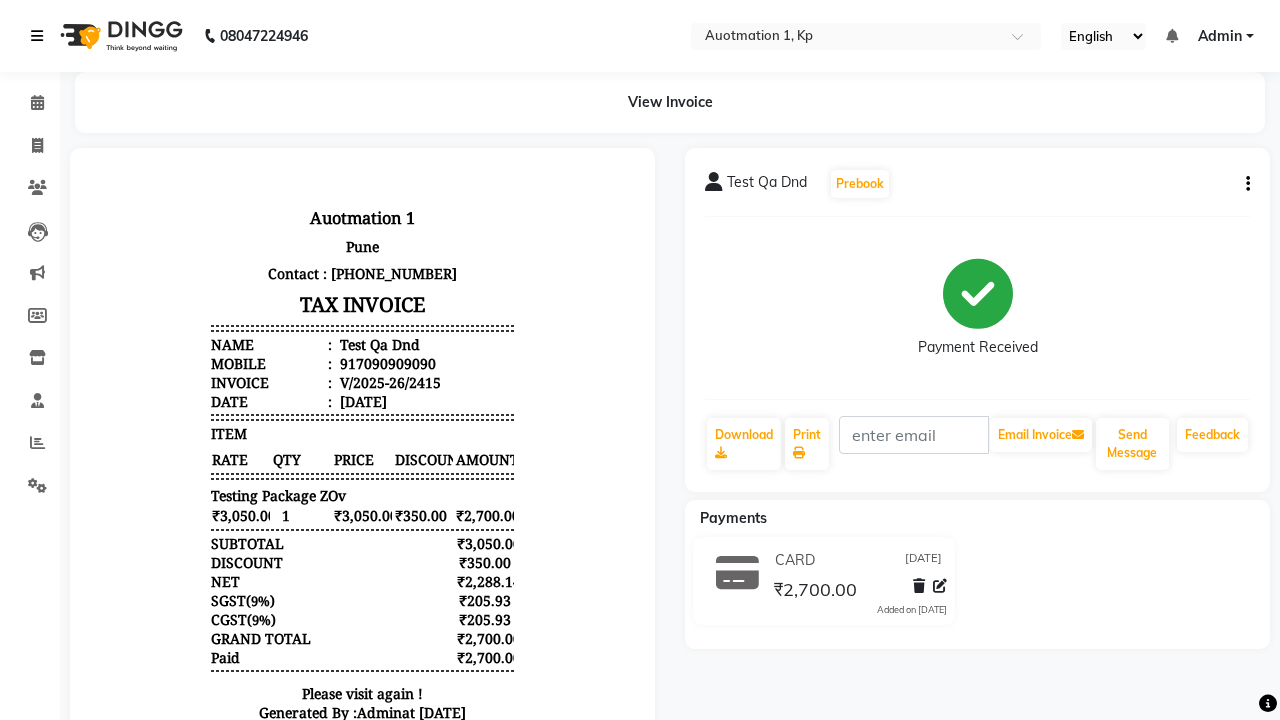 click at bounding box center [37, 36] 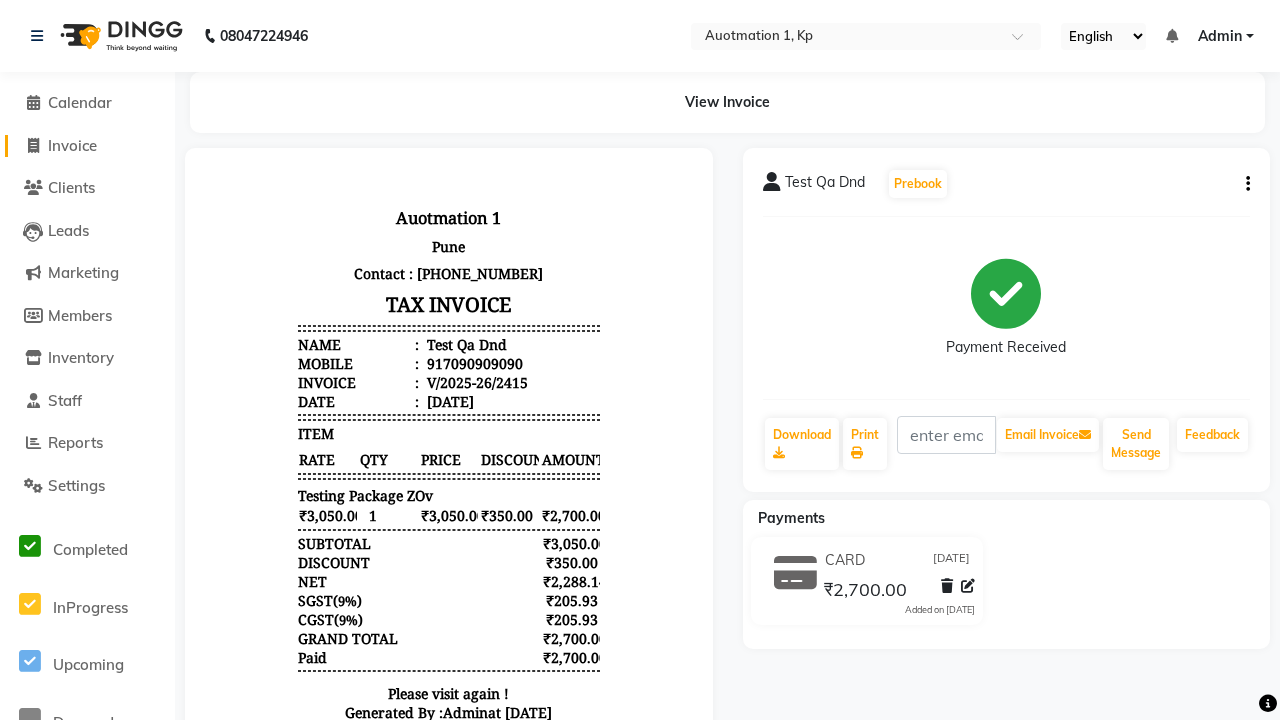 click on "Invoice" 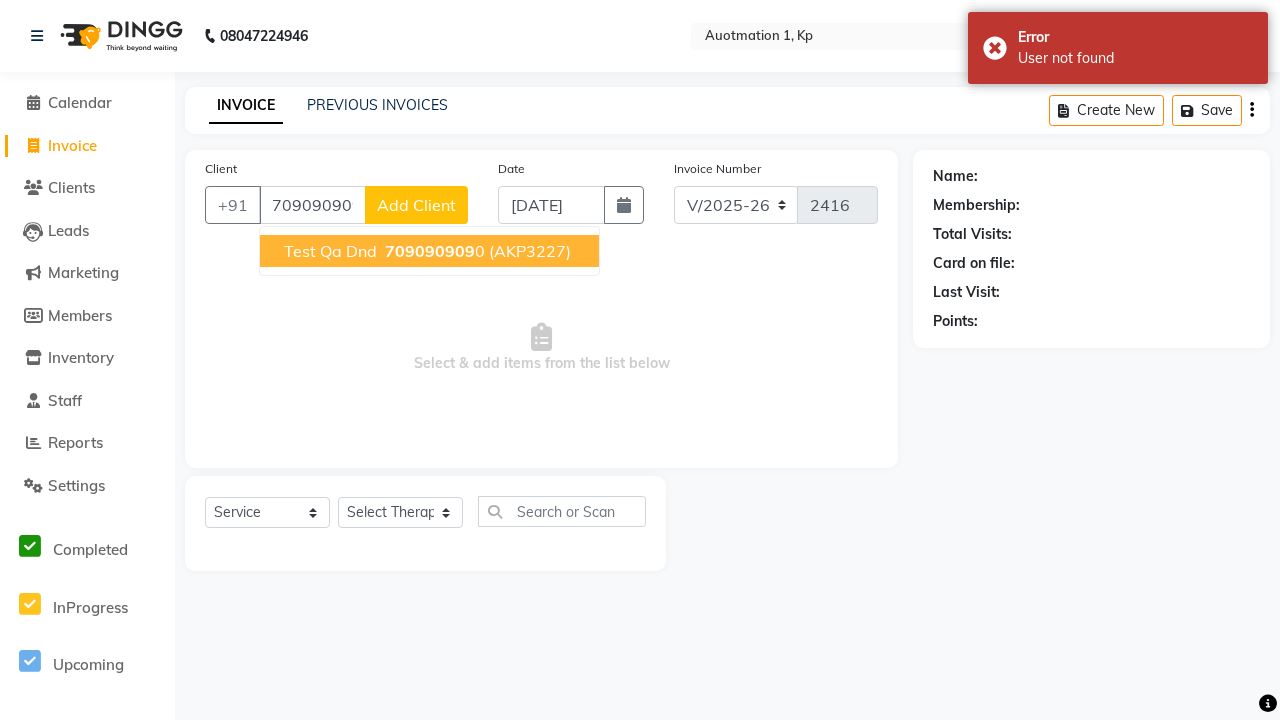click on "709090909" at bounding box center (430, 251) 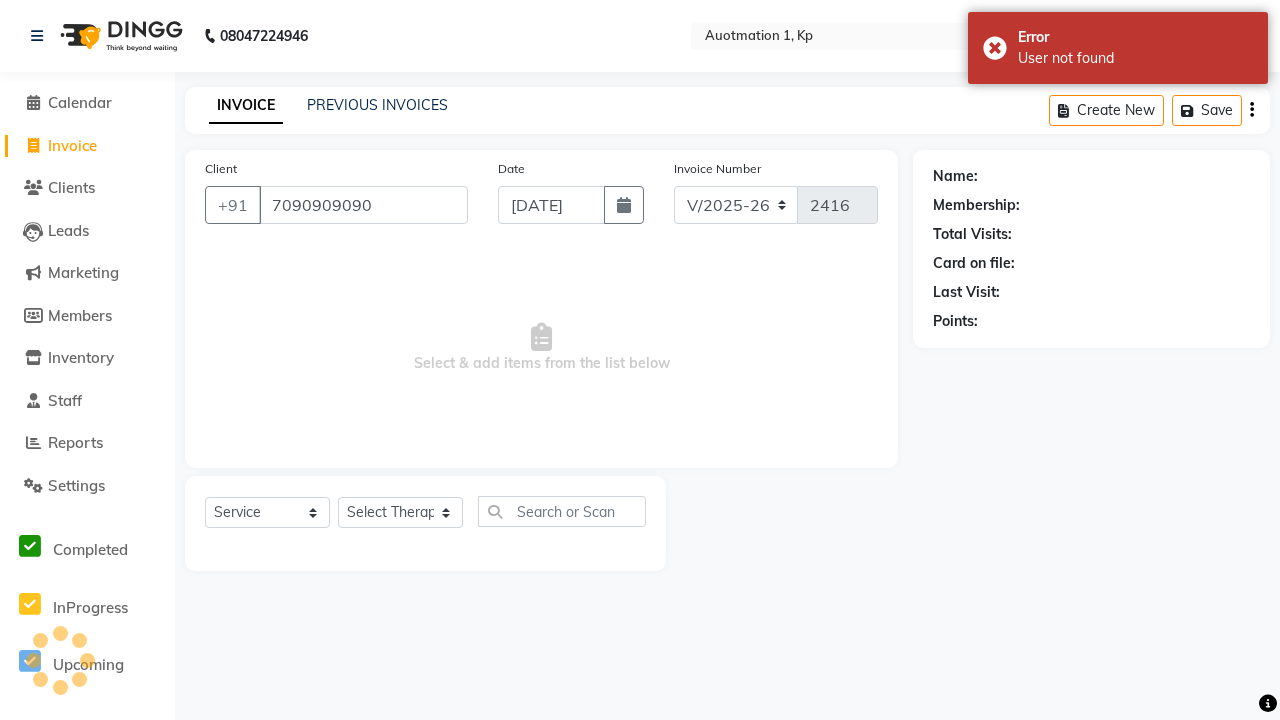 type on "7090909090" 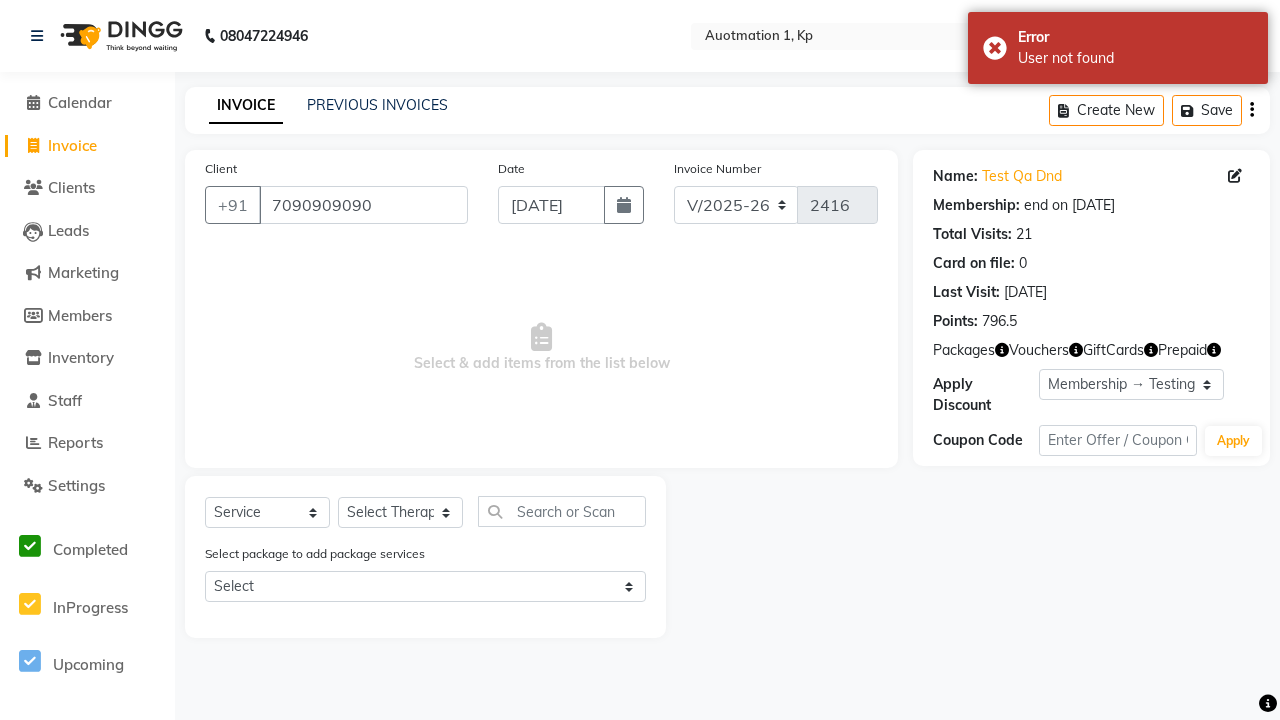 select on "0:" 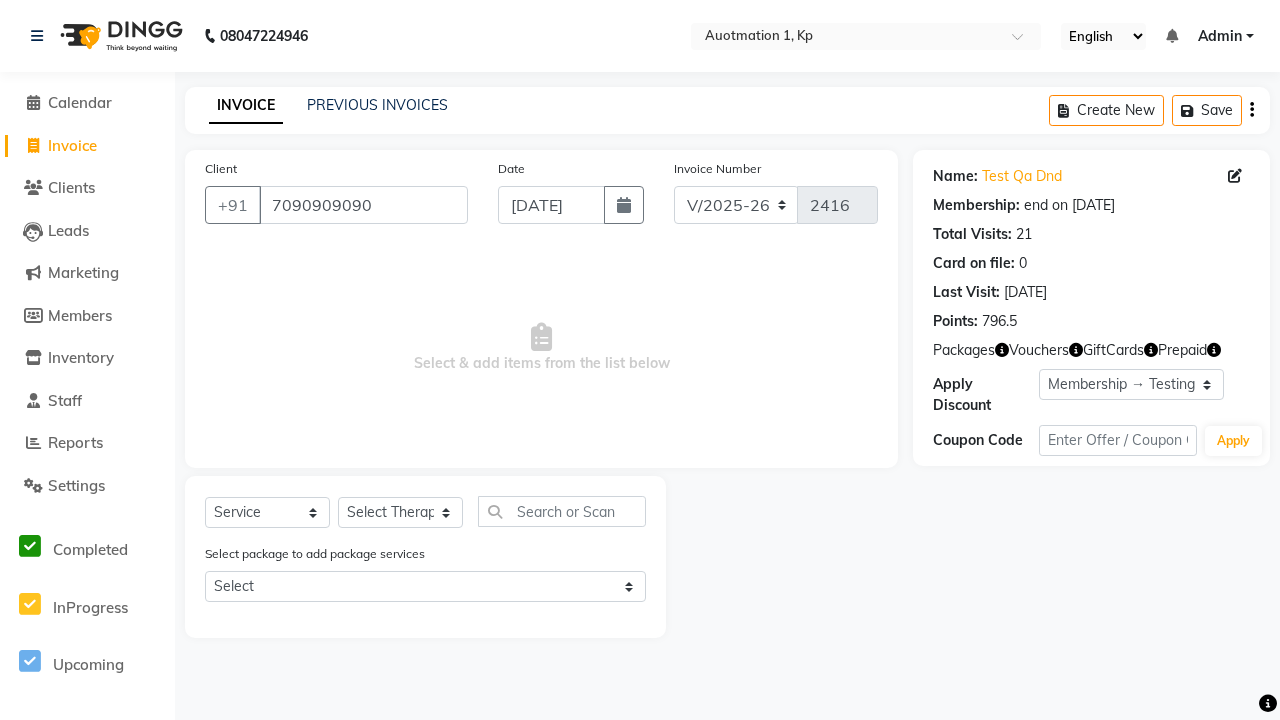select on "2102" 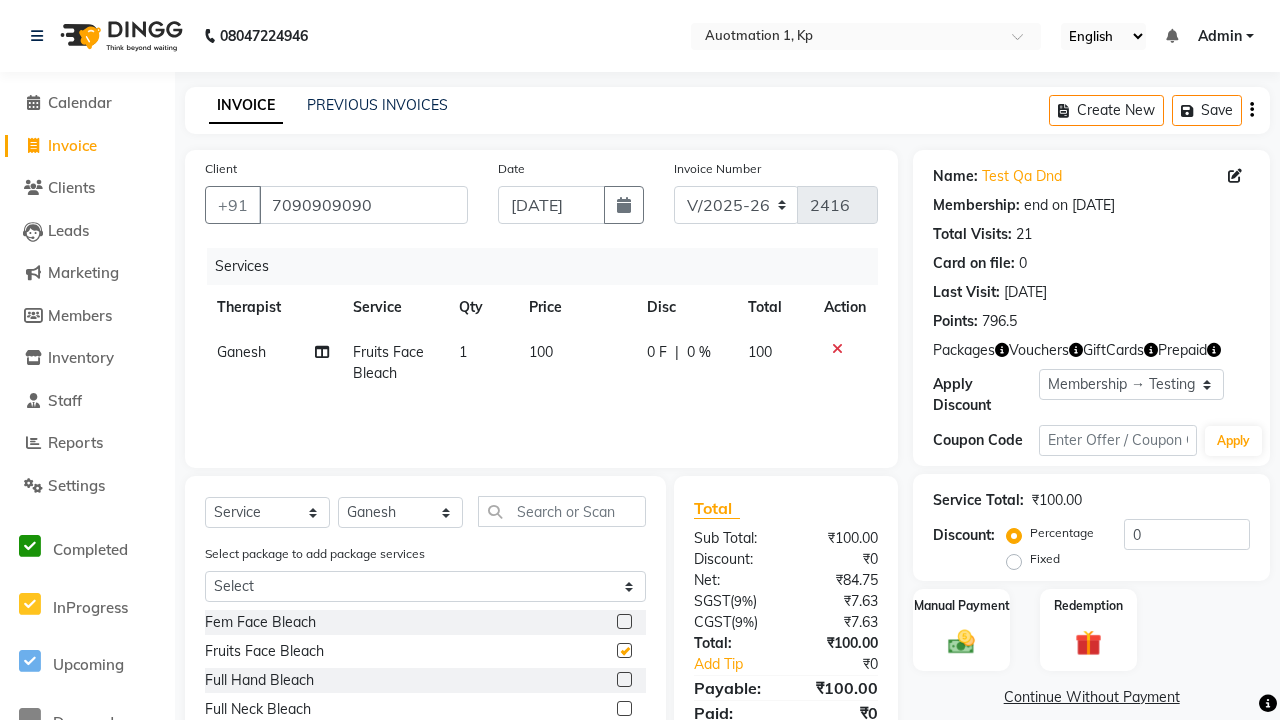 checkbox on "false" 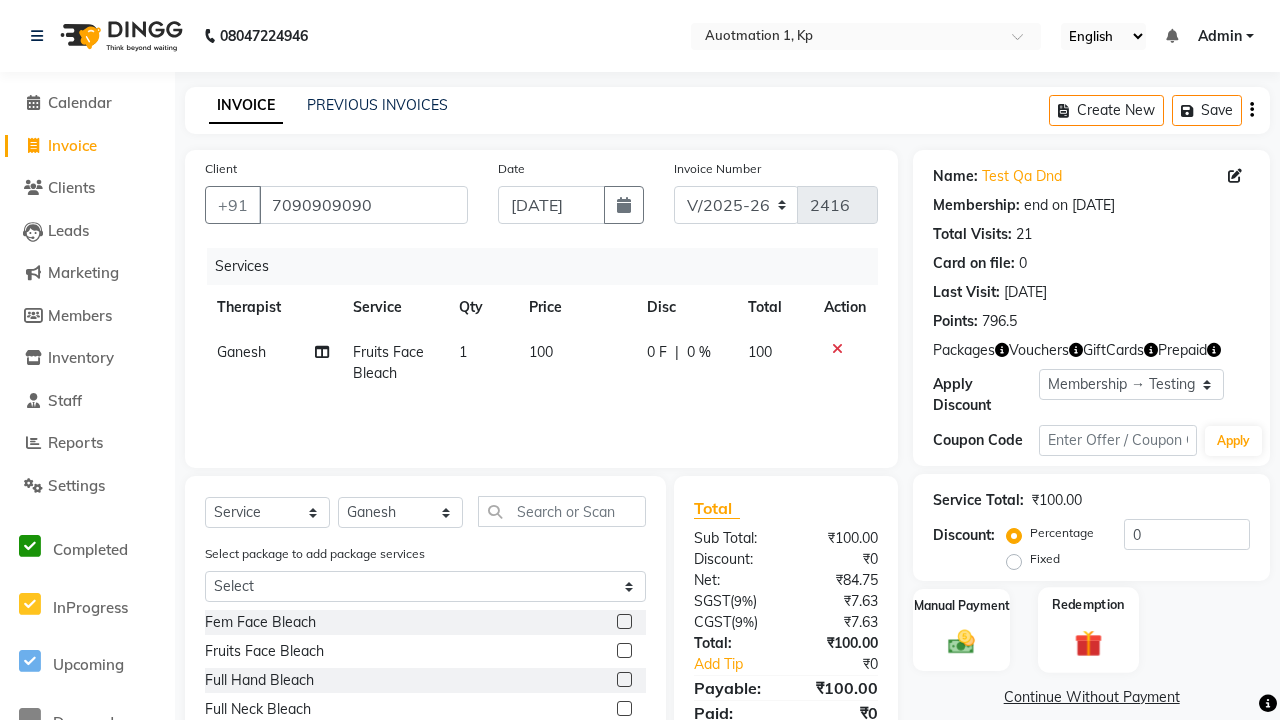 click 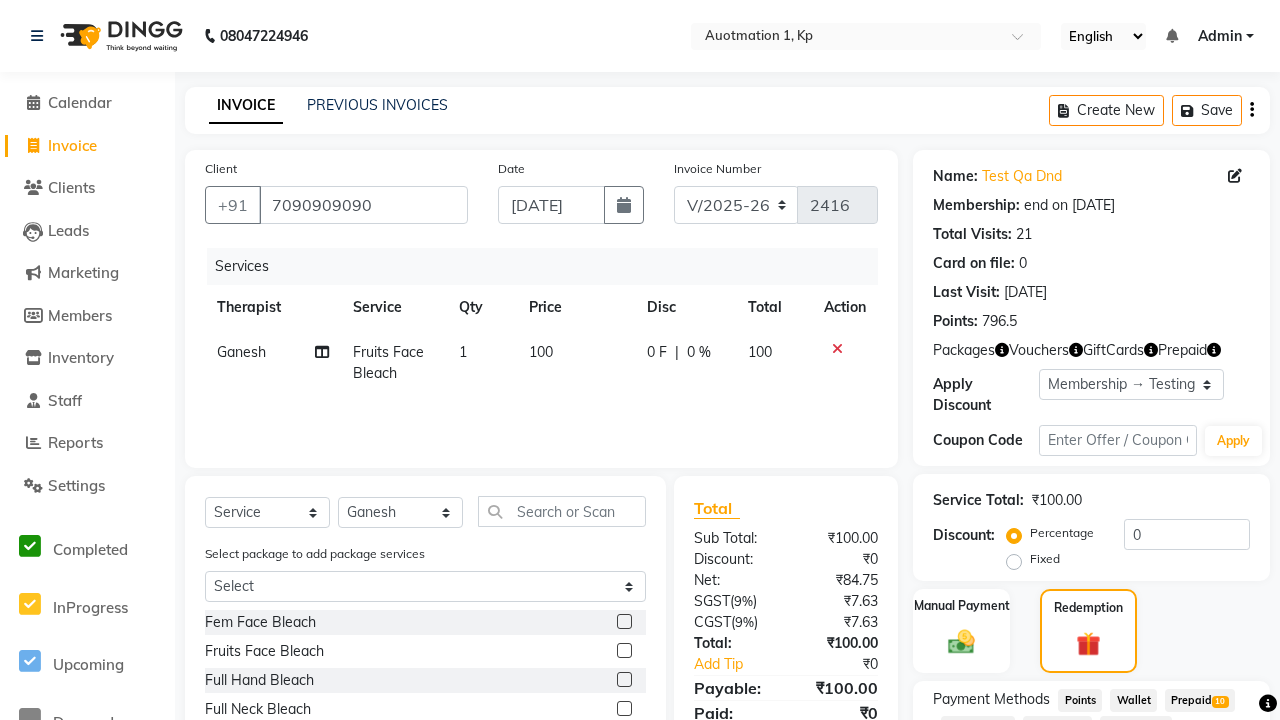 click on "Package  43" 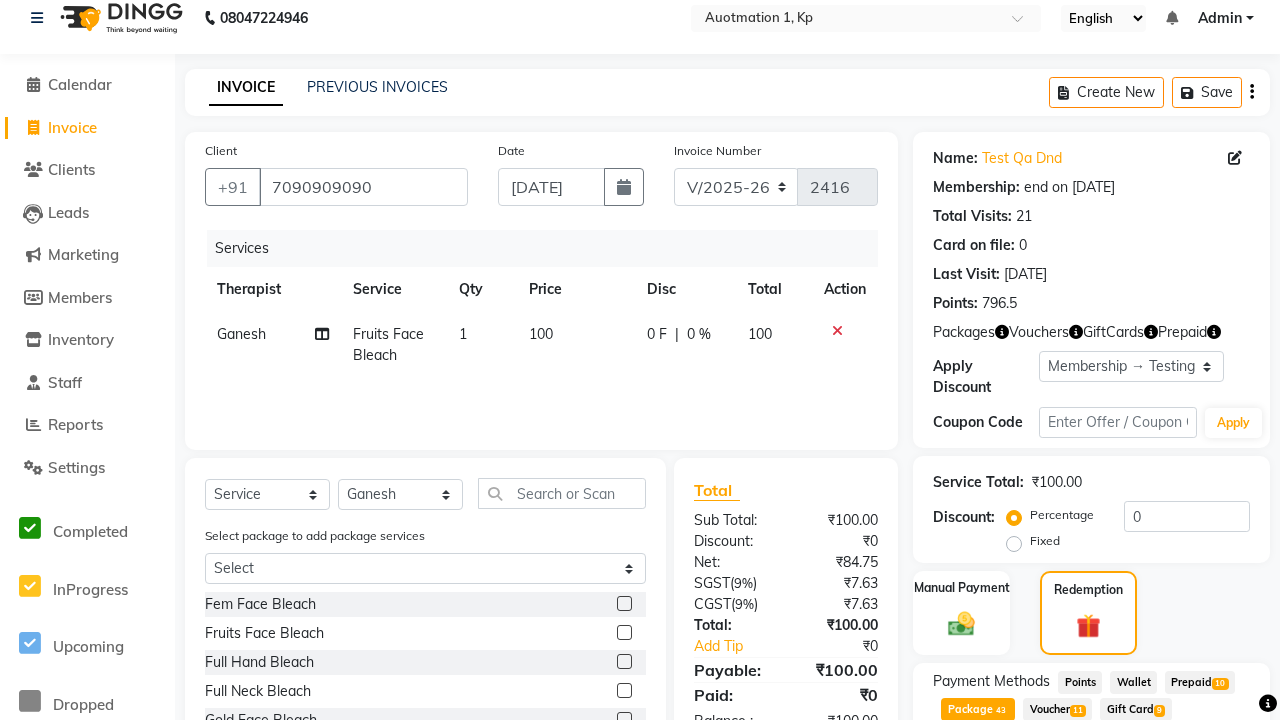 click on "Apply" at bounding box center [1197, 790] 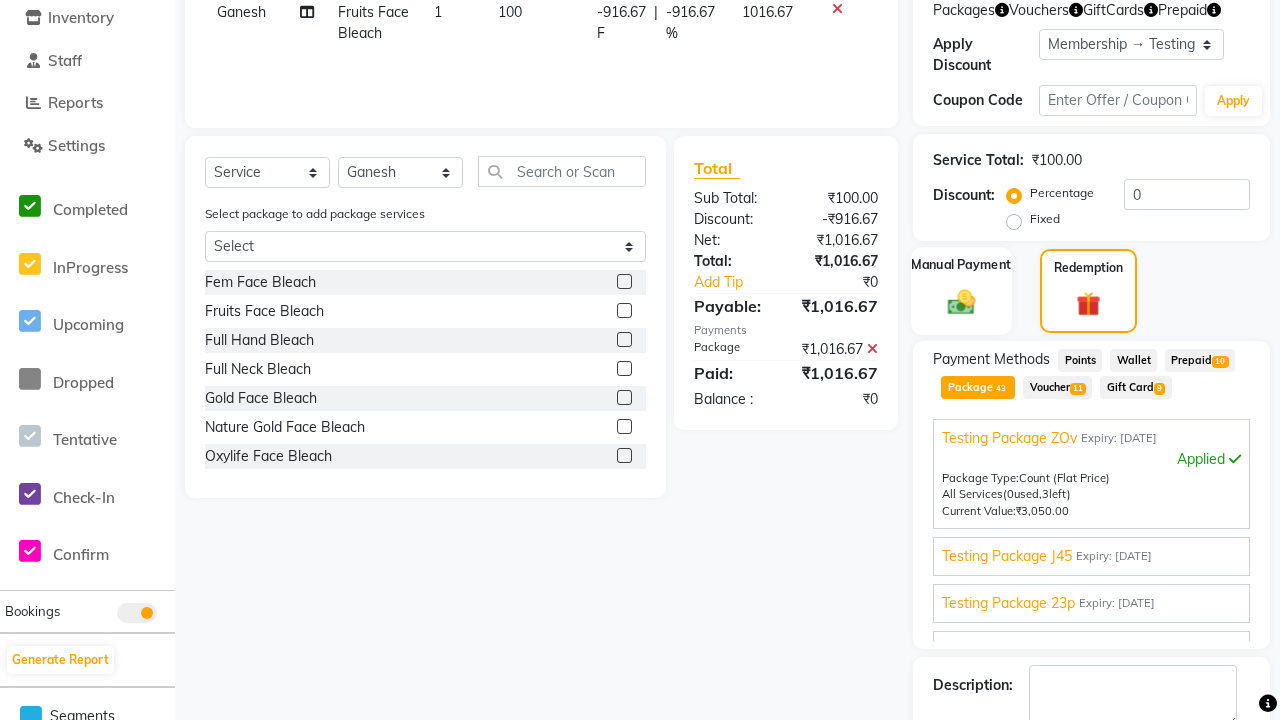click 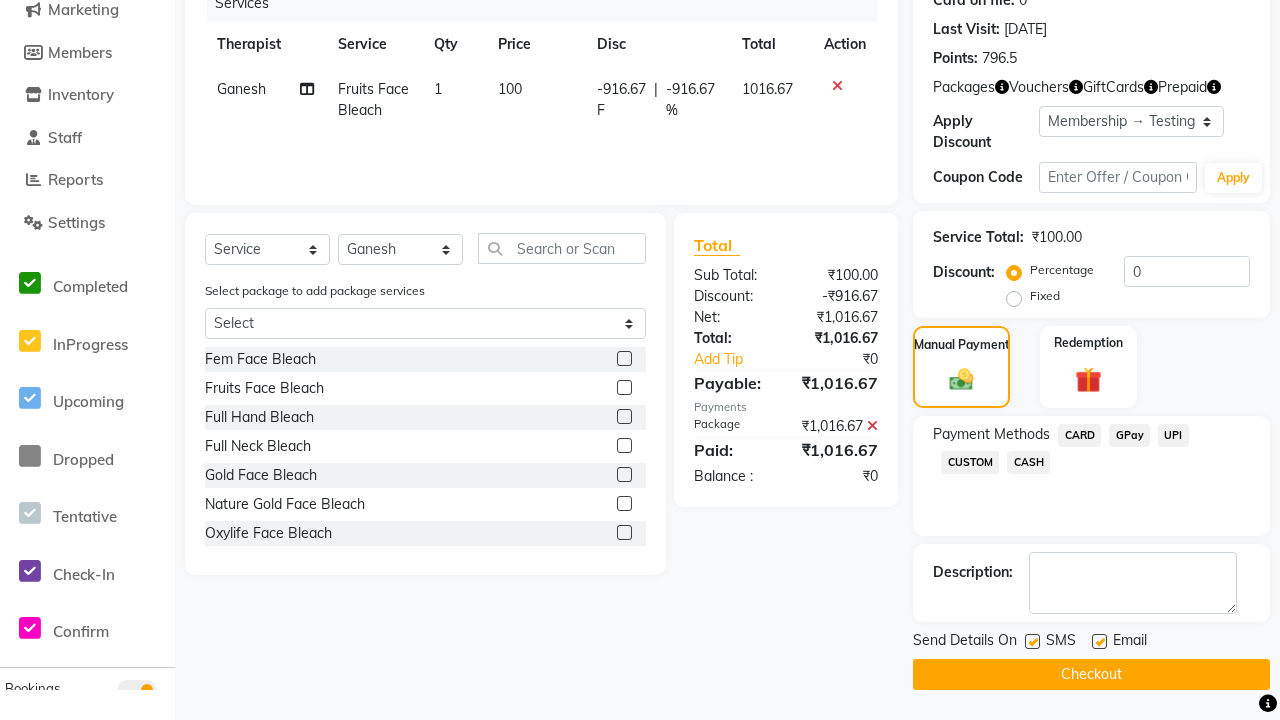 click on "CARD" 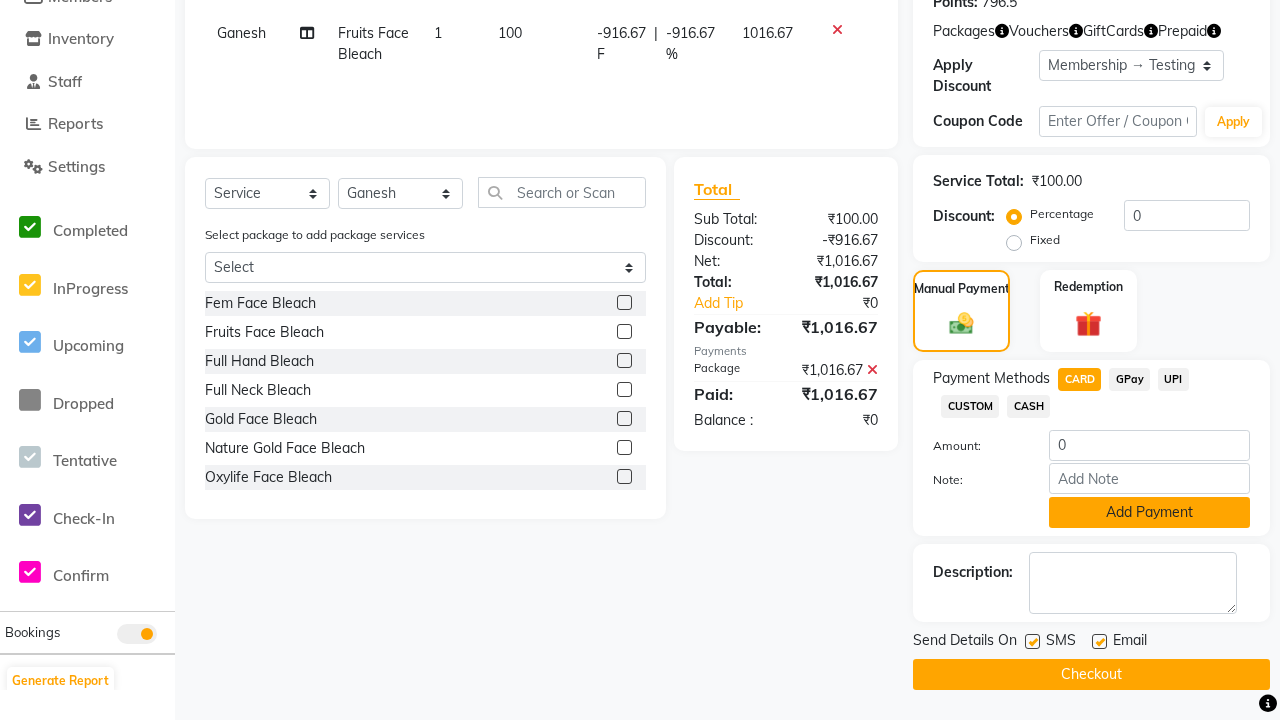 click on "Add Payment" 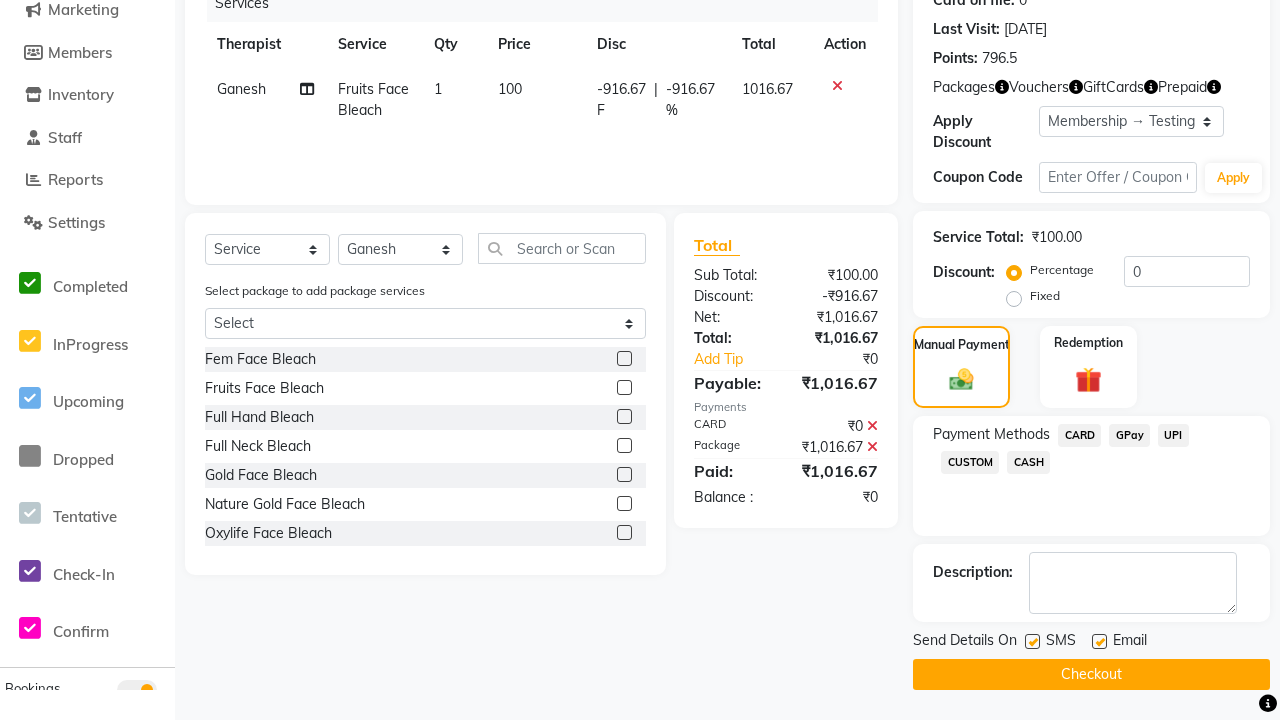 scroll, scrollTop: 263, scrollLeft: 0, axis: vertical 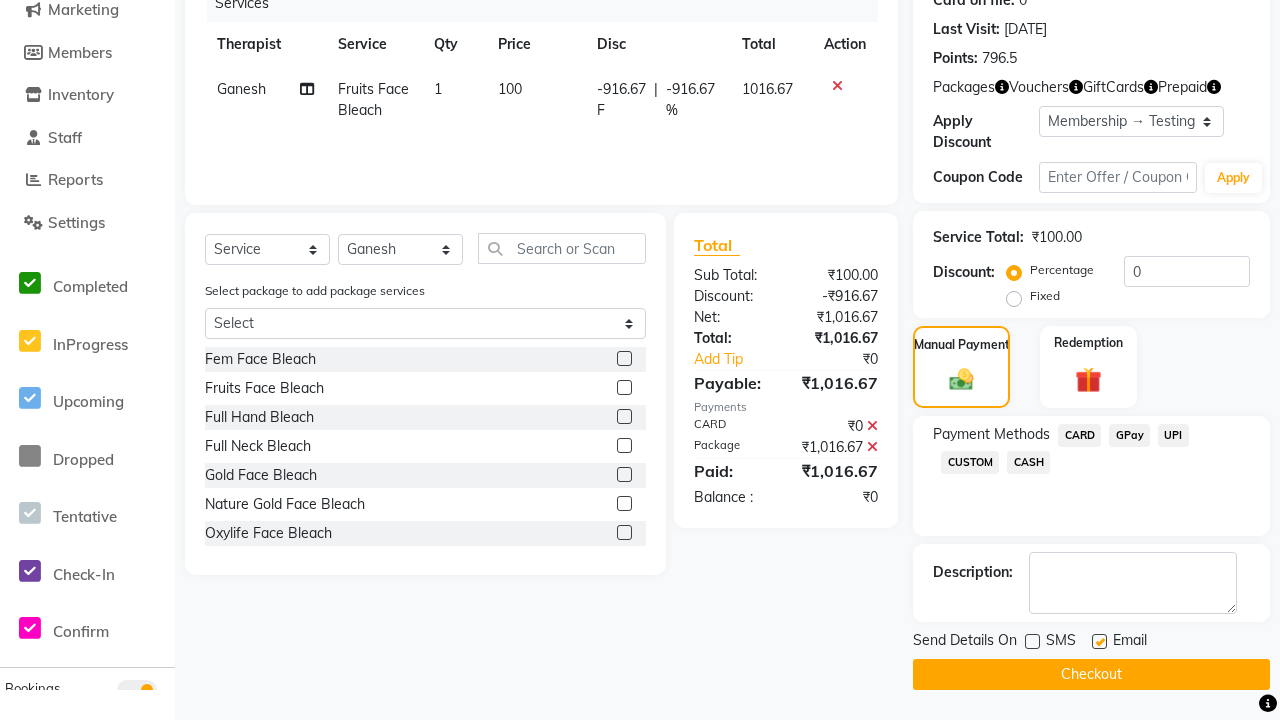 click 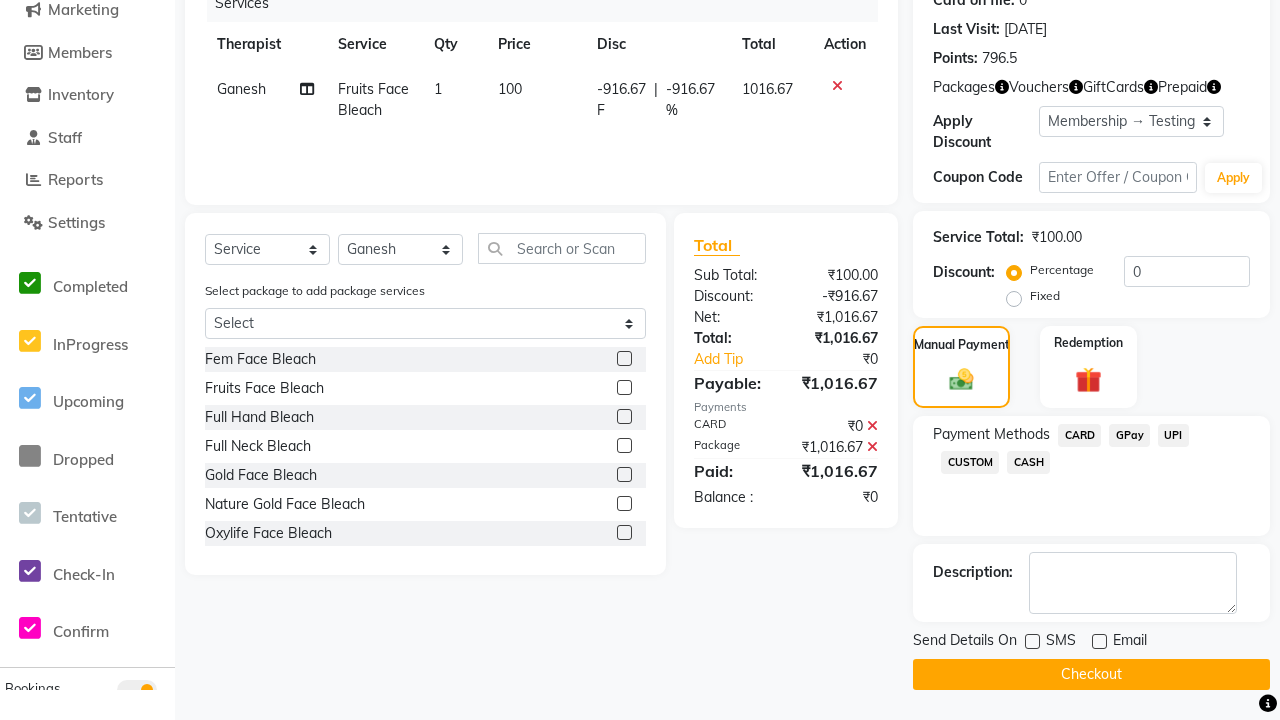 click on "Checkout" 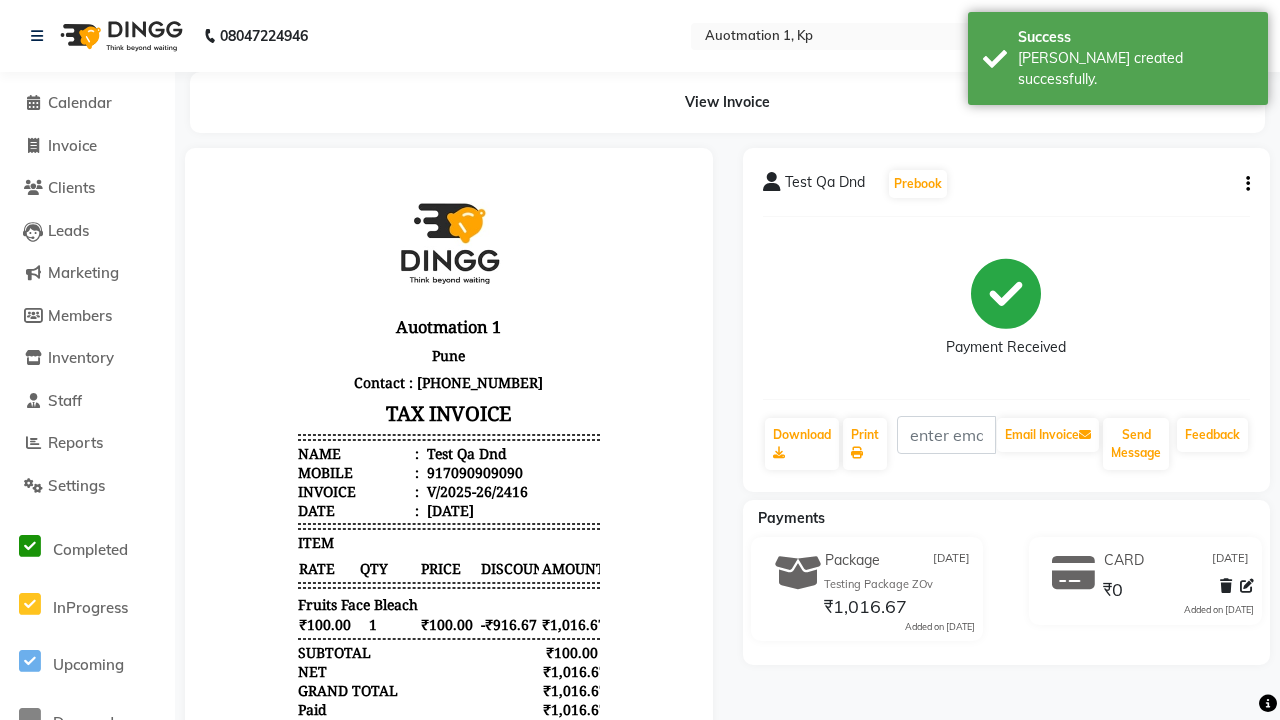 scroll, scrollTop: 0, scrollLeft: 0, axis: both 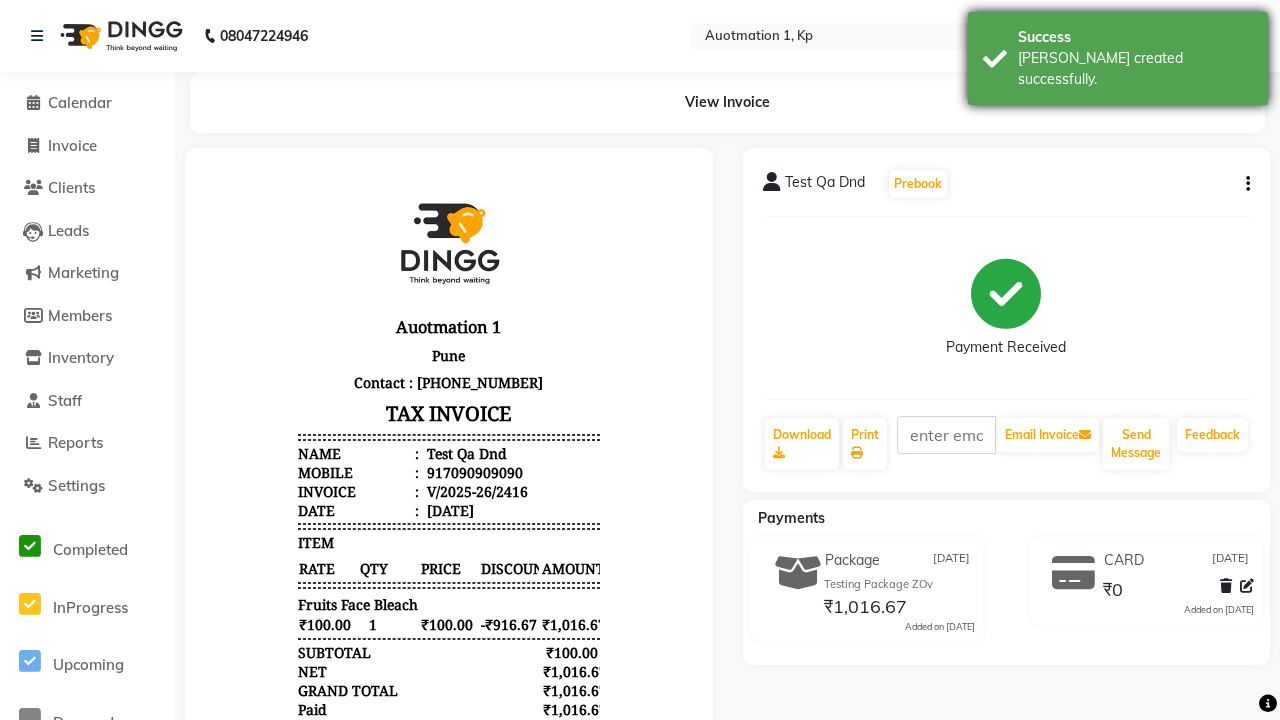click on "[PERSON_NAME] created successfully." at bounding box center (1135, 69) 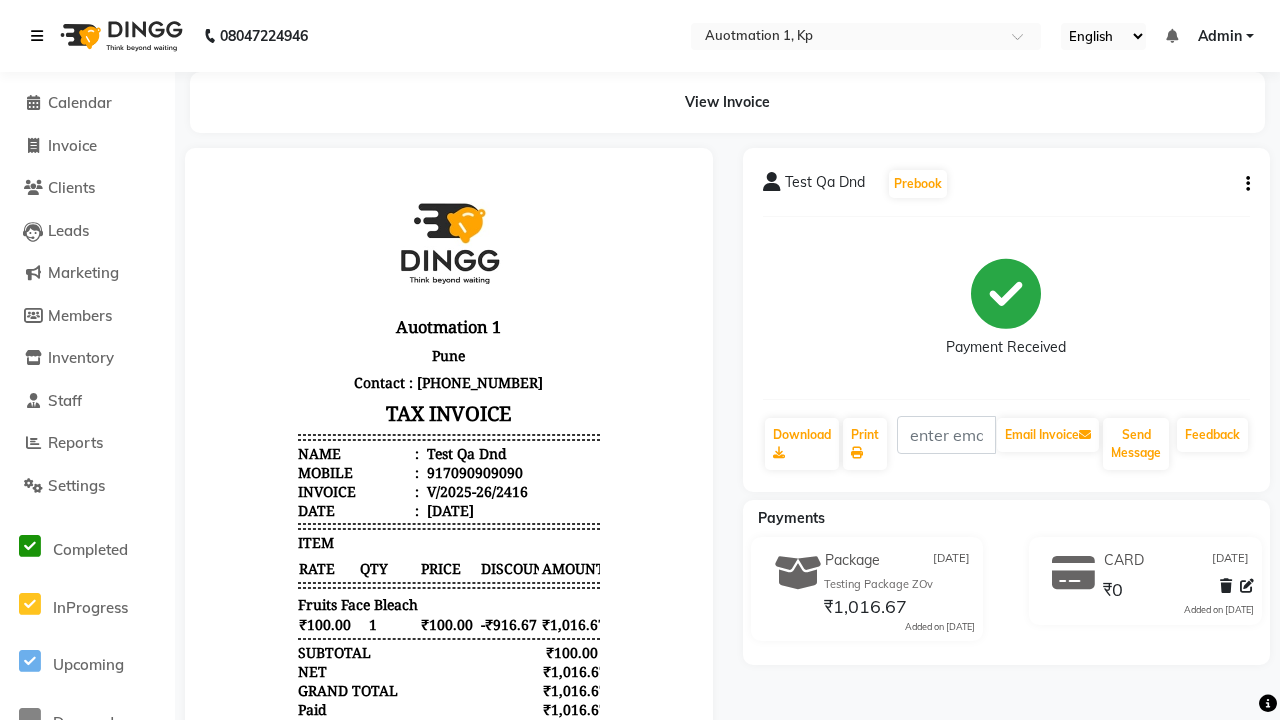 click at bounding box center (37, 36) 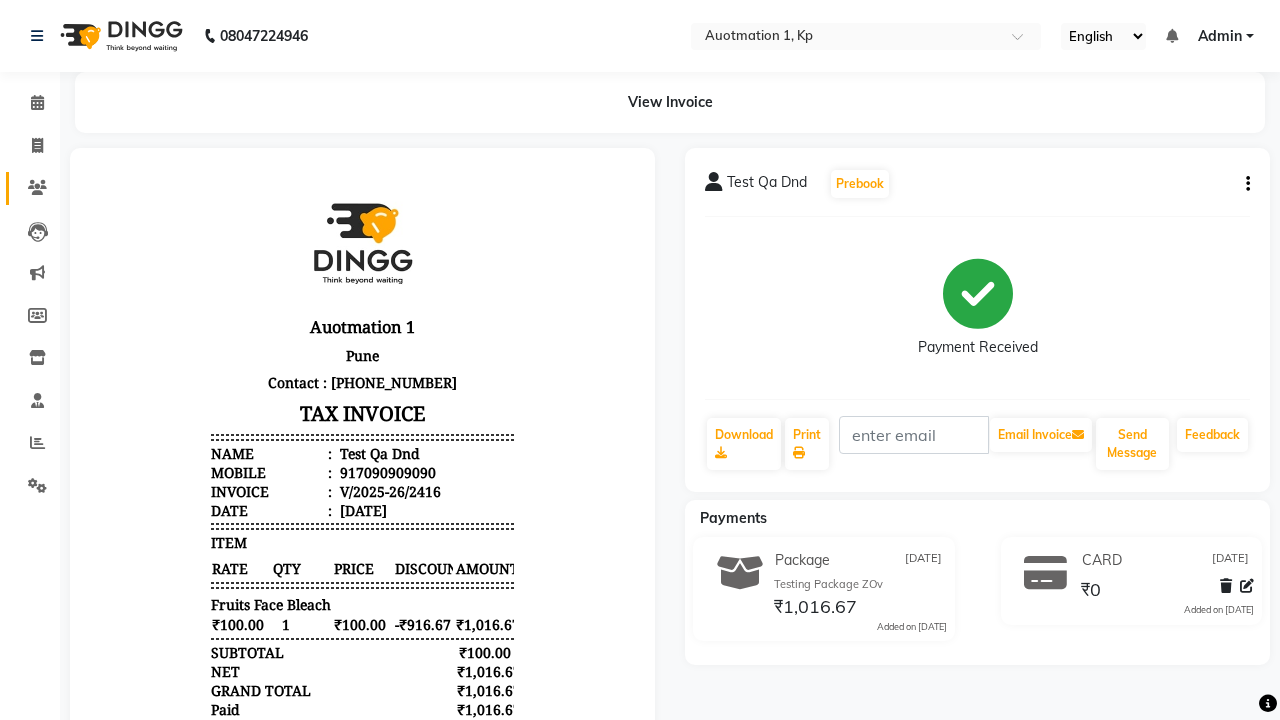 click 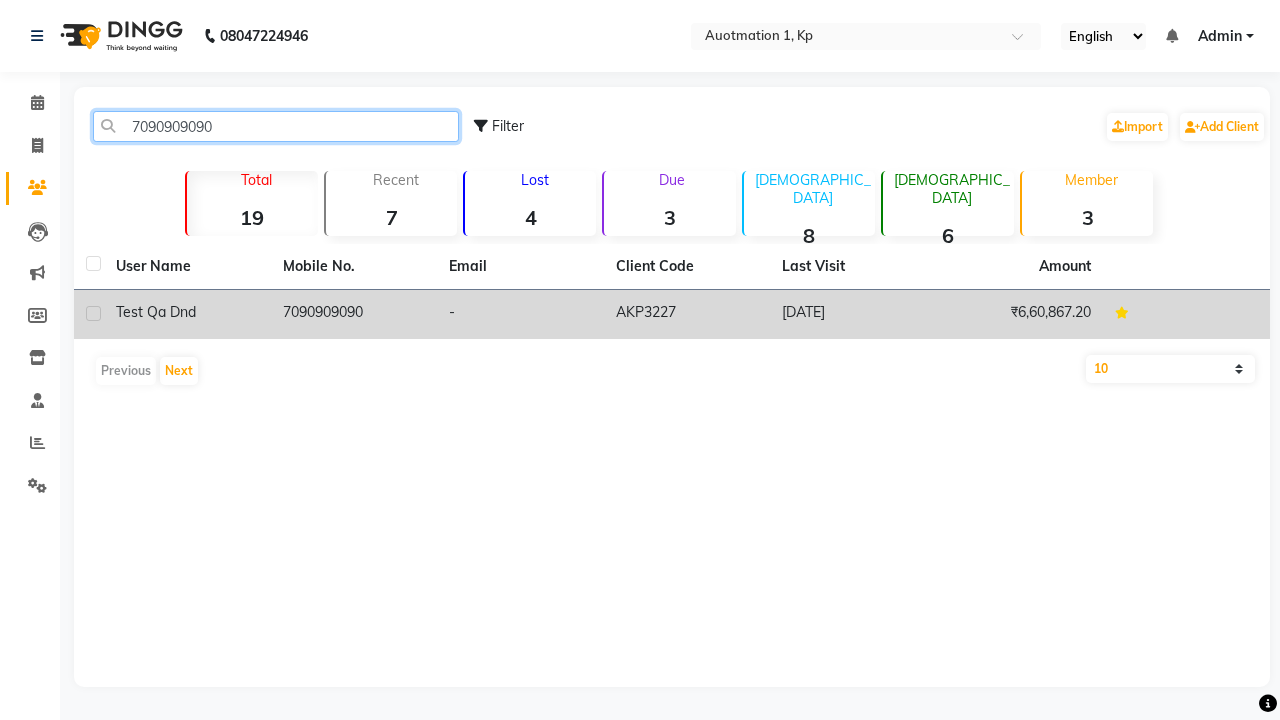 type on "7090909090" 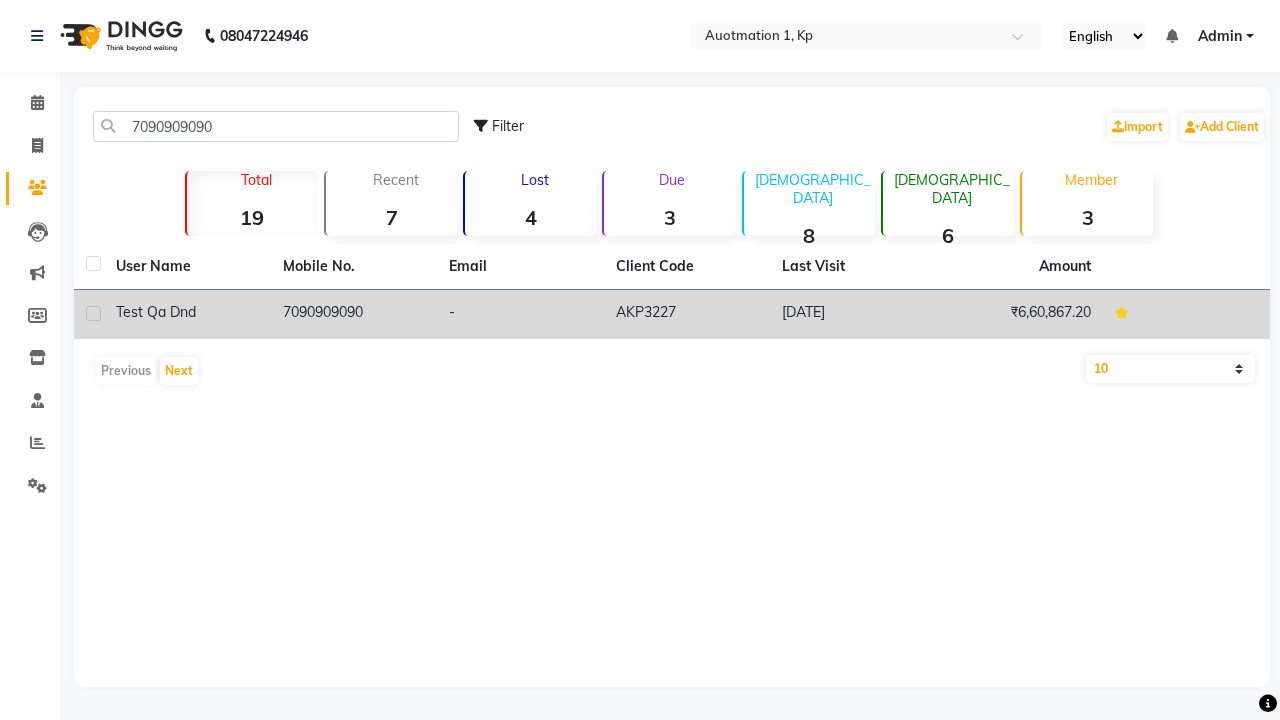 click on "7090909090" 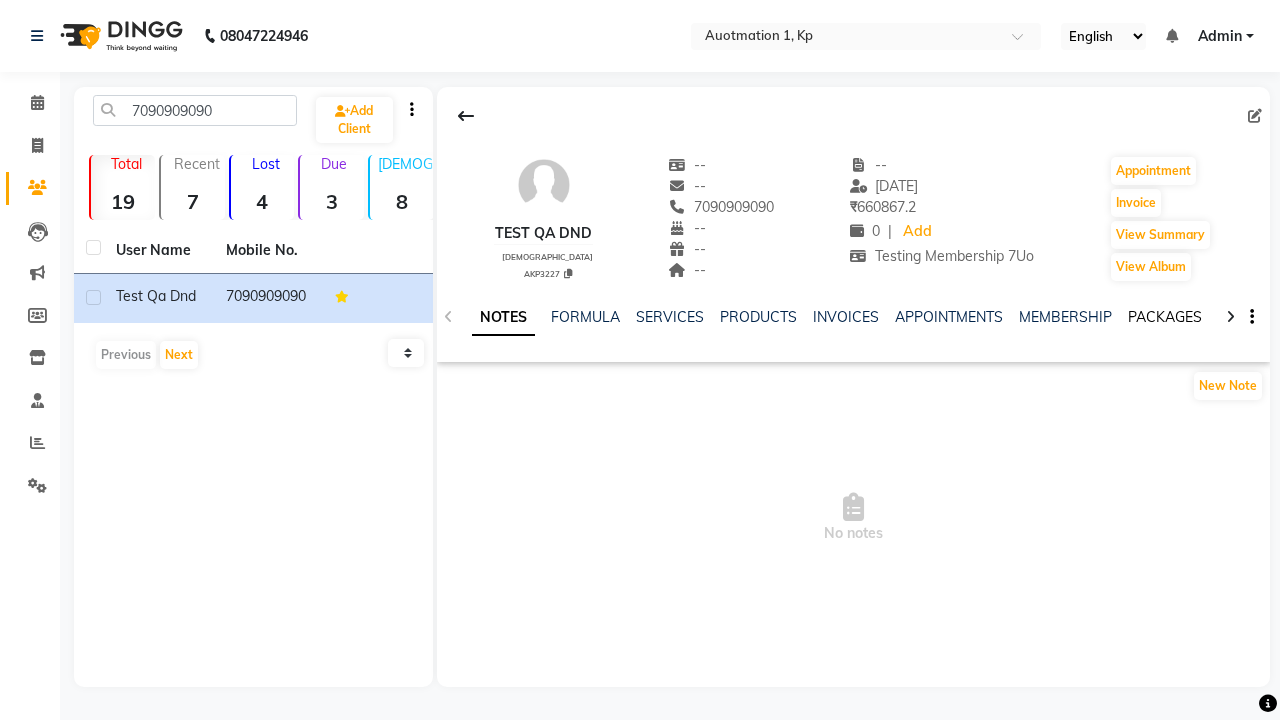 click on "PACKAGES" 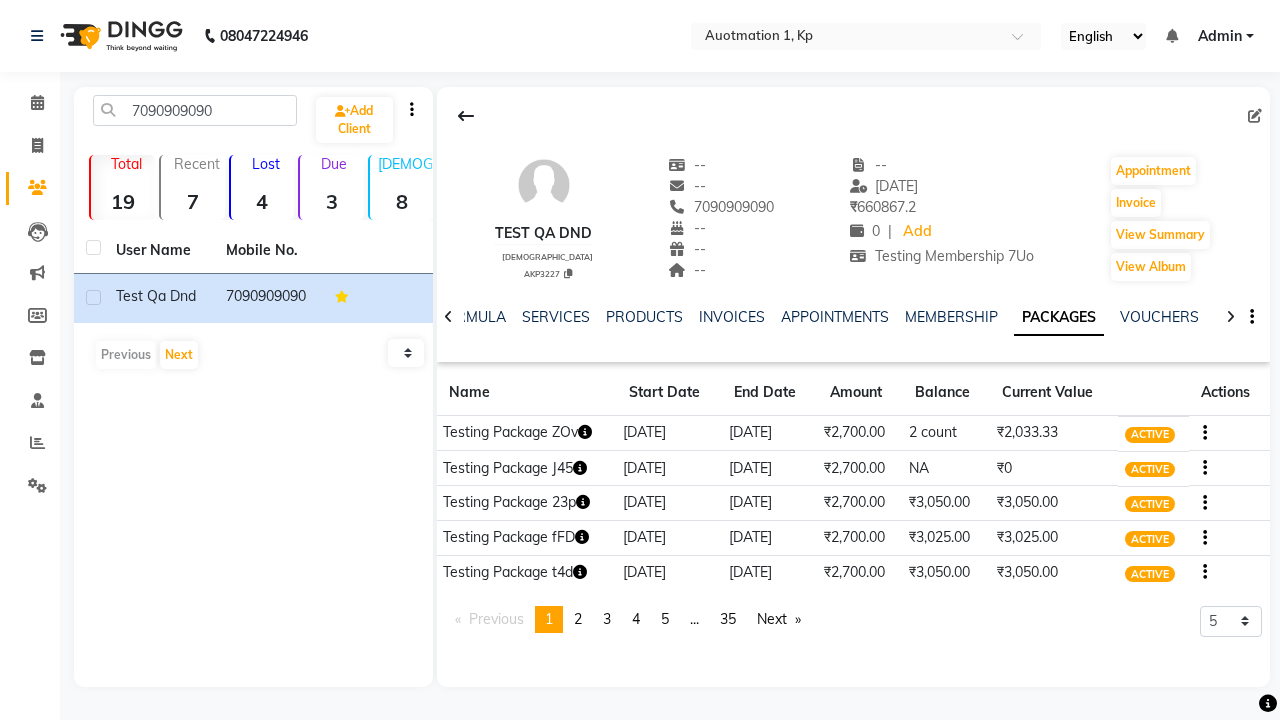 click 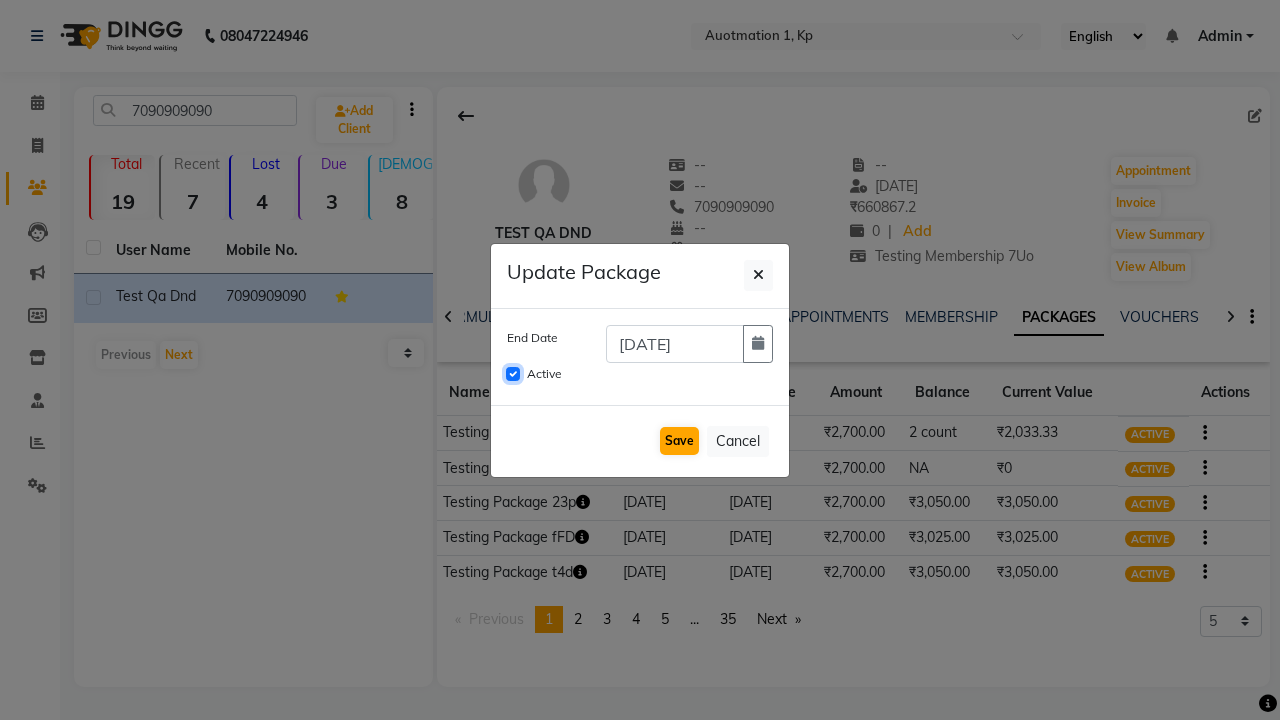 click on "Active" at bounding box center (513, 374) 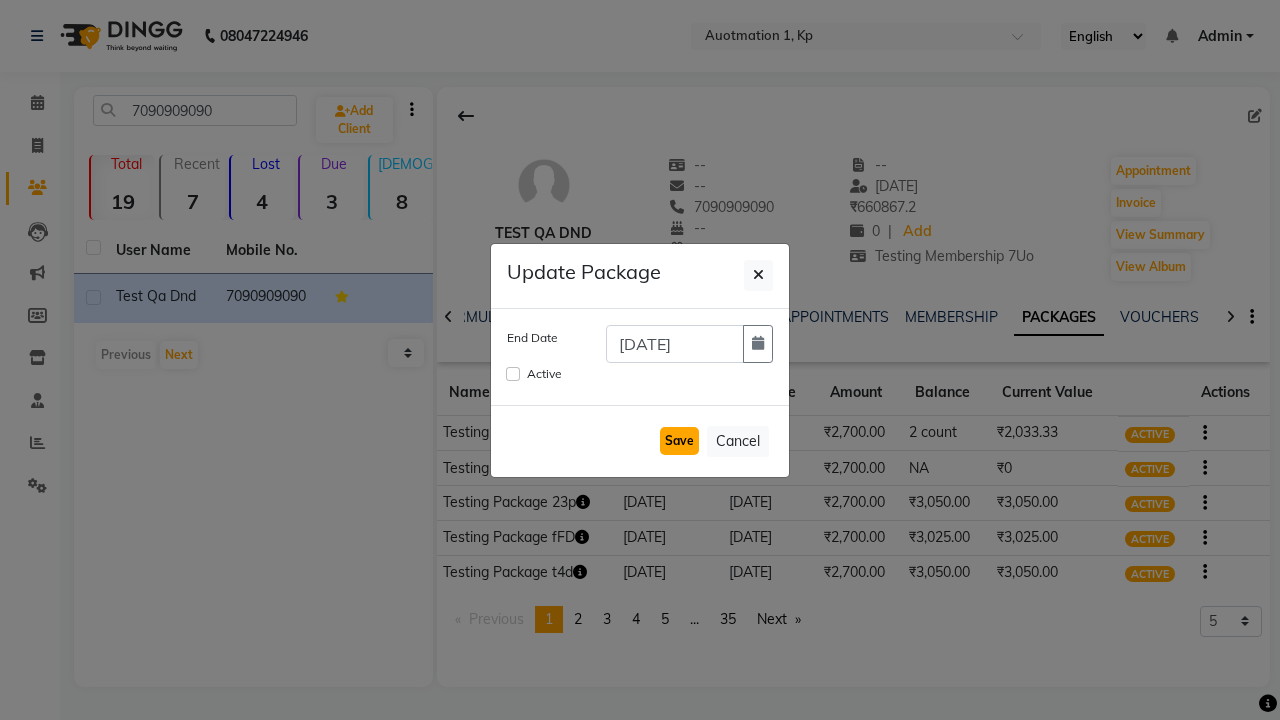 click on "Save" 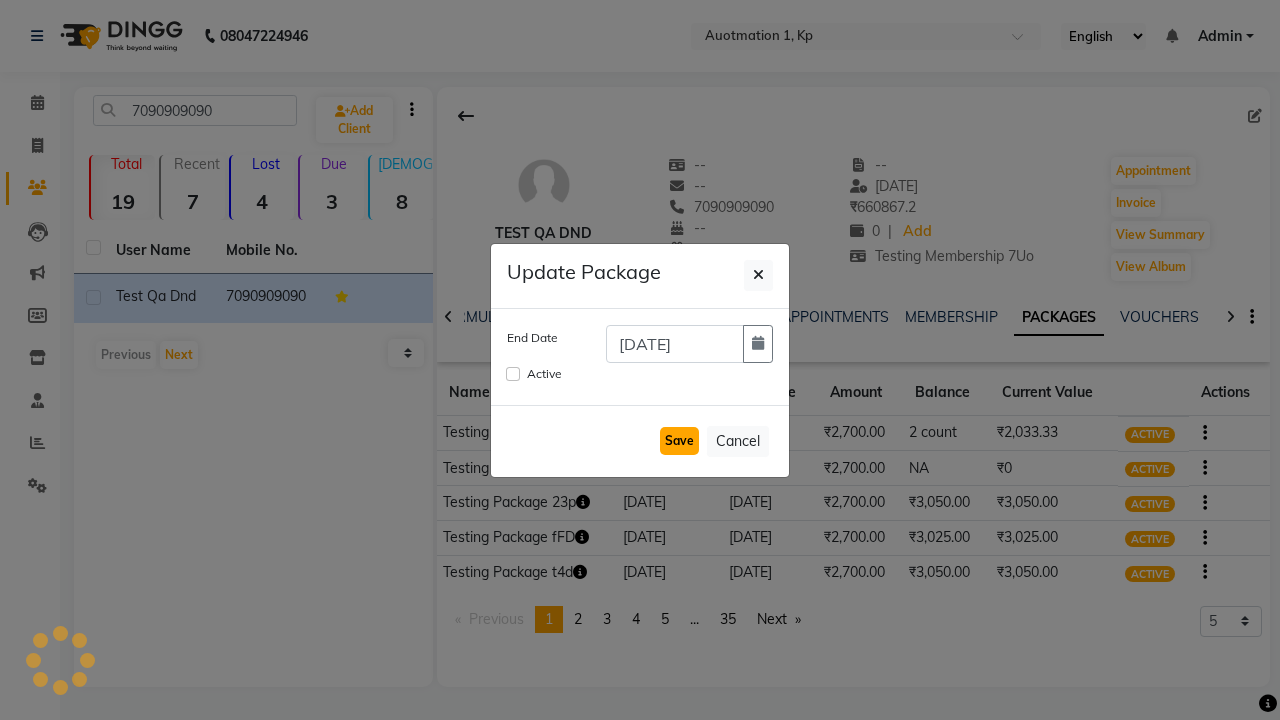 type 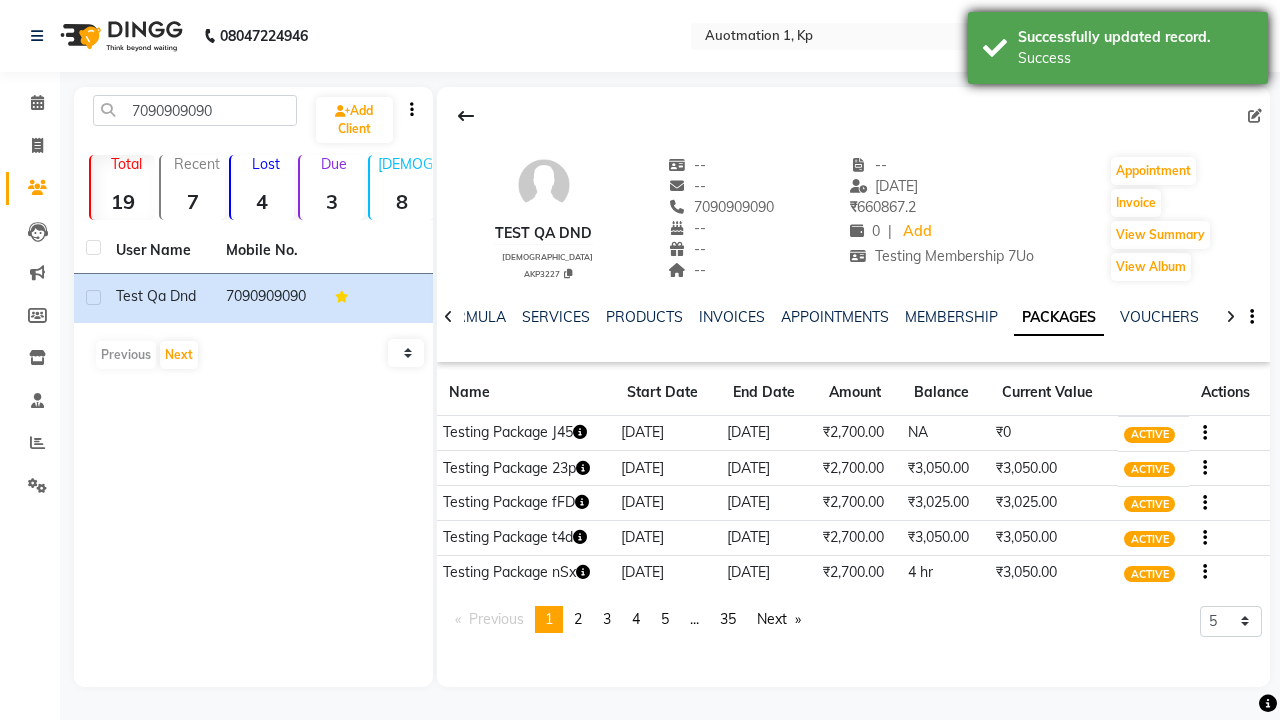 click on "Success" at bounding box center [1135, 58] 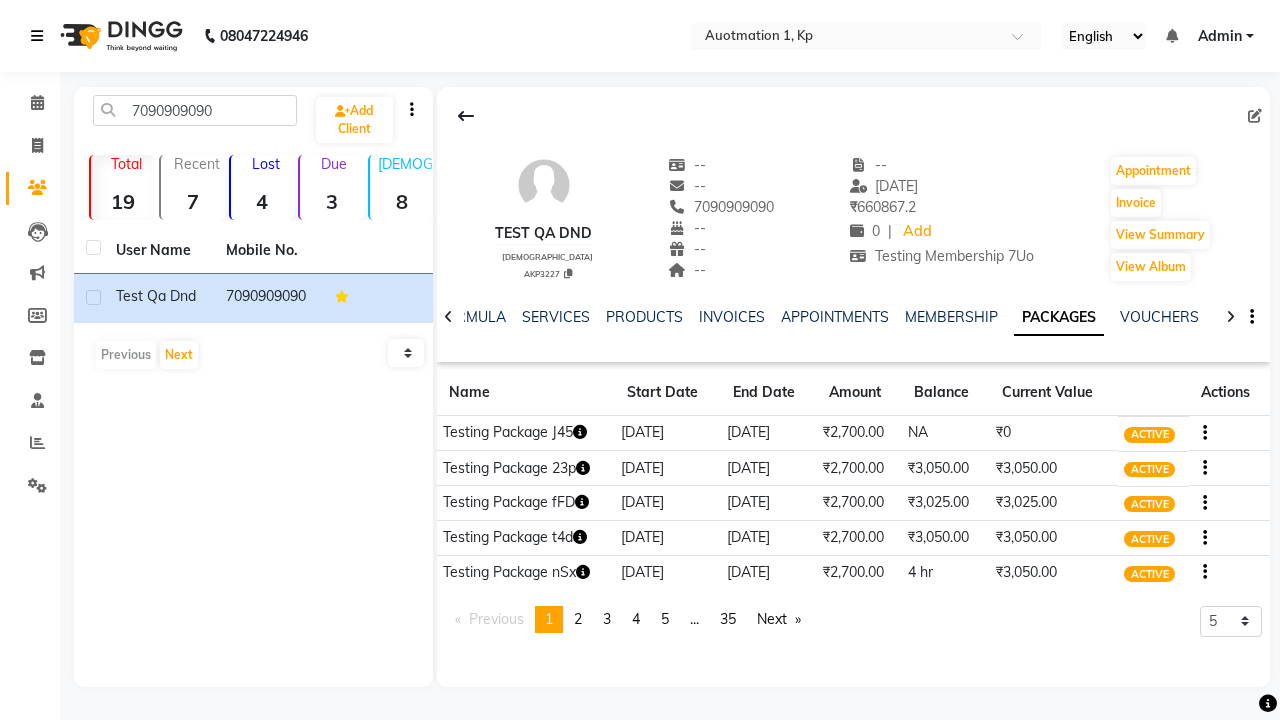 click at bounding box center [37, 36] 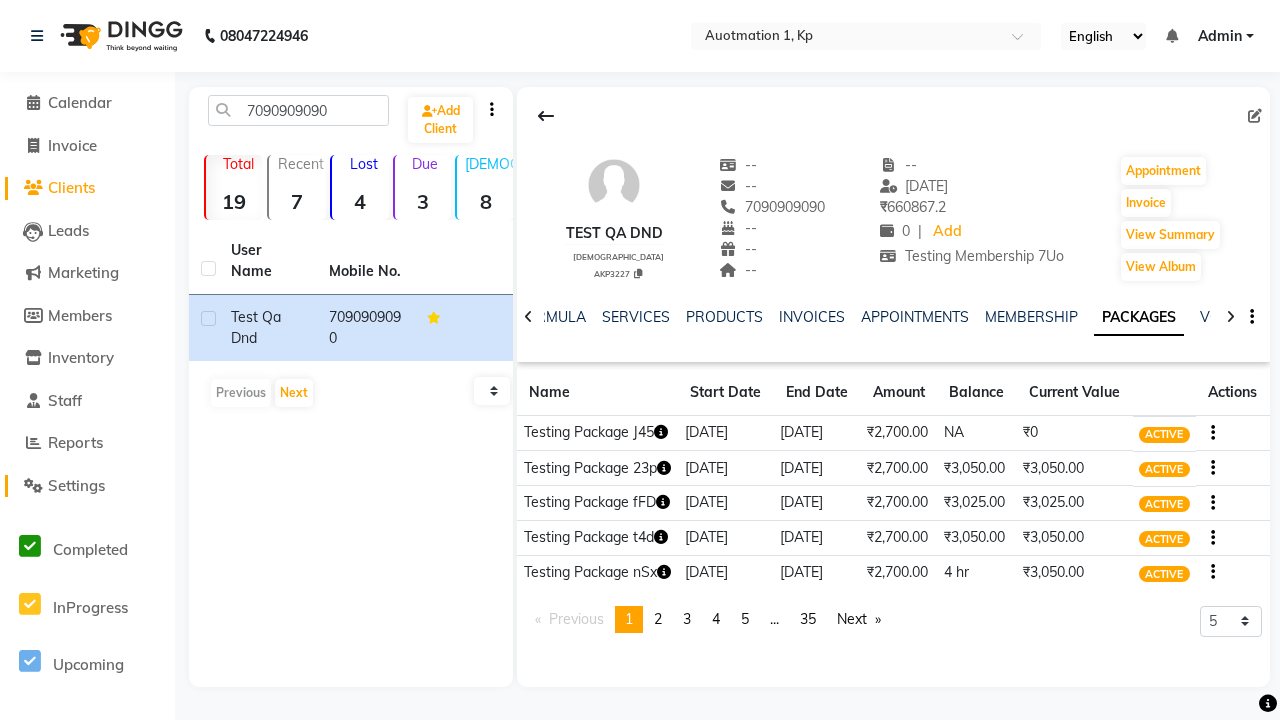 click on "Settings" 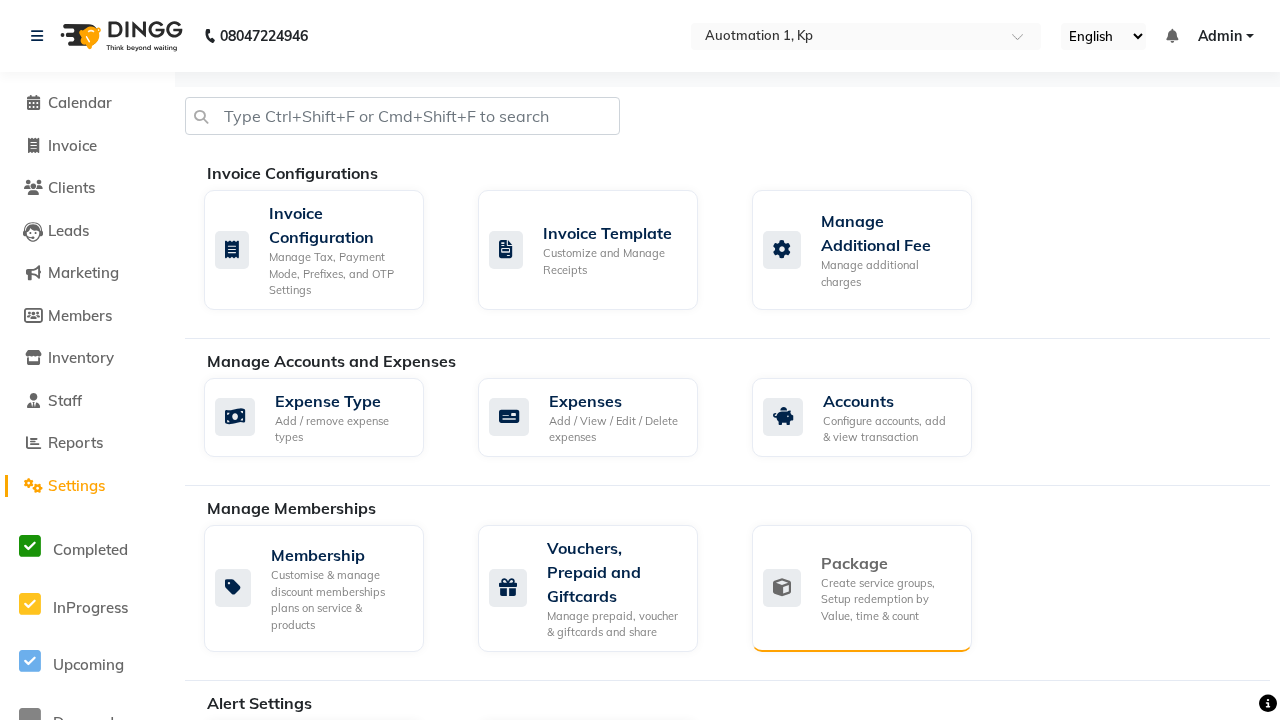 click on "Package" 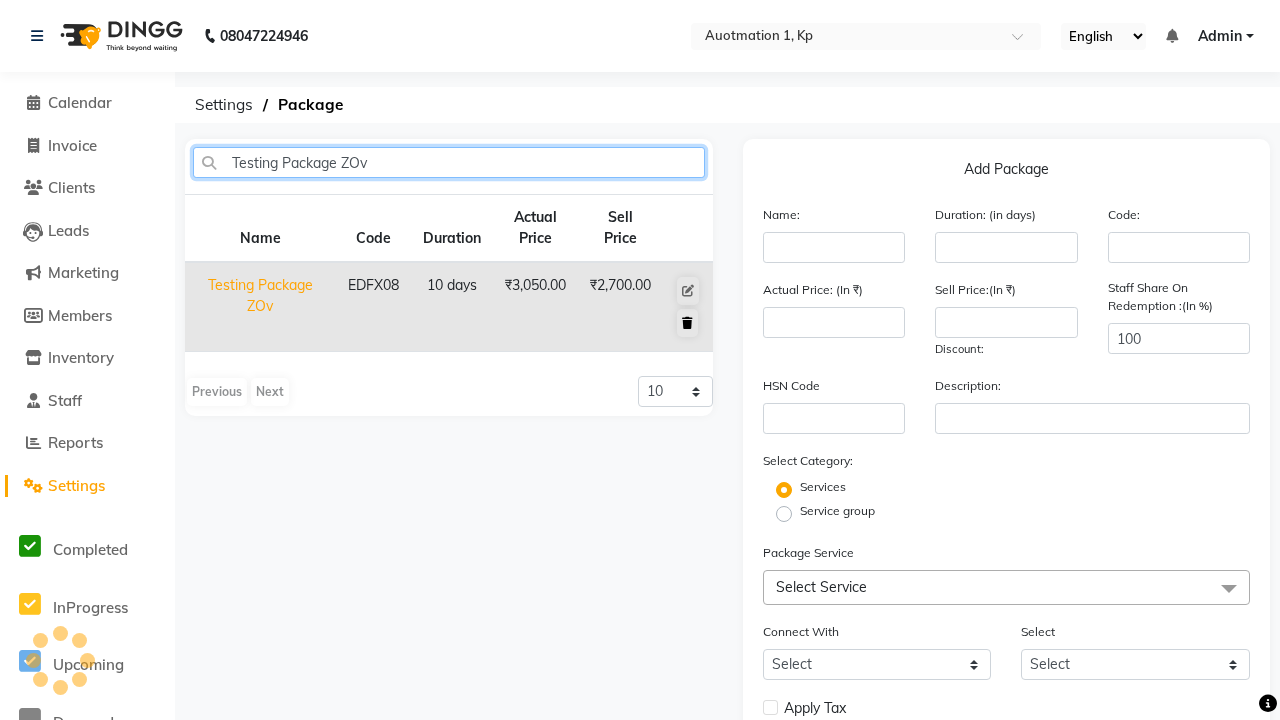 type on "Testing Package ZOv" 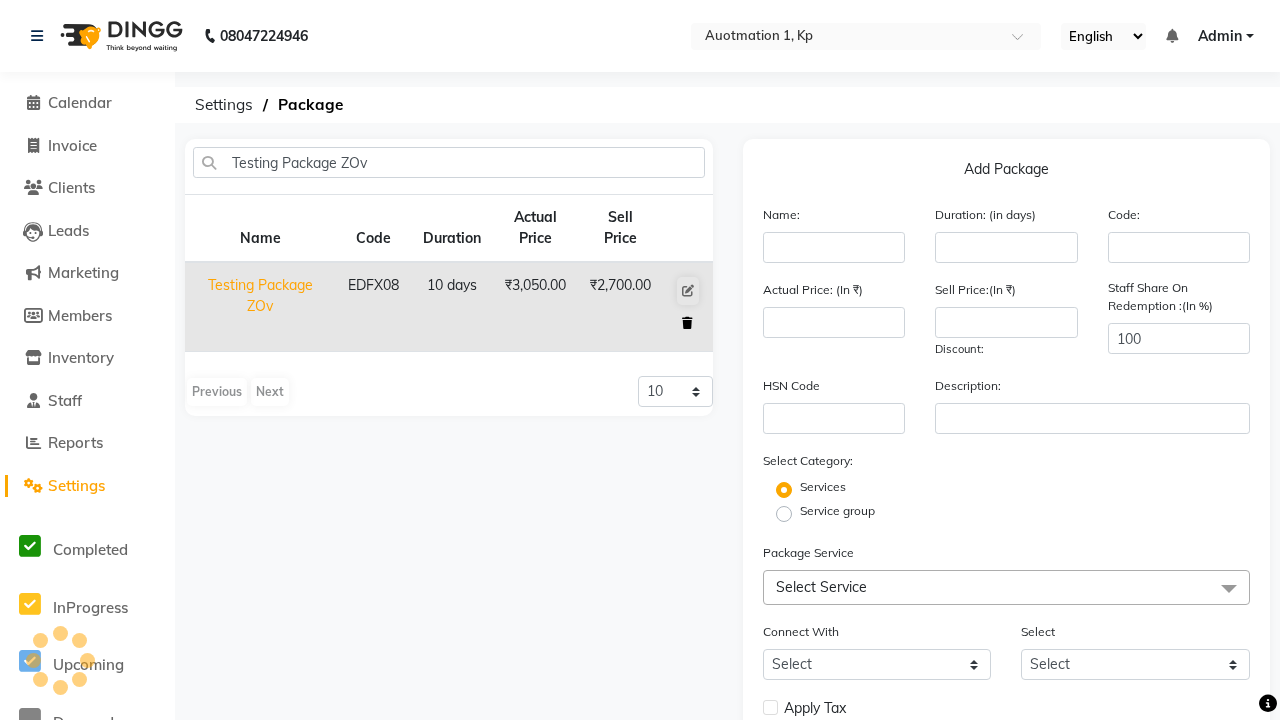 click 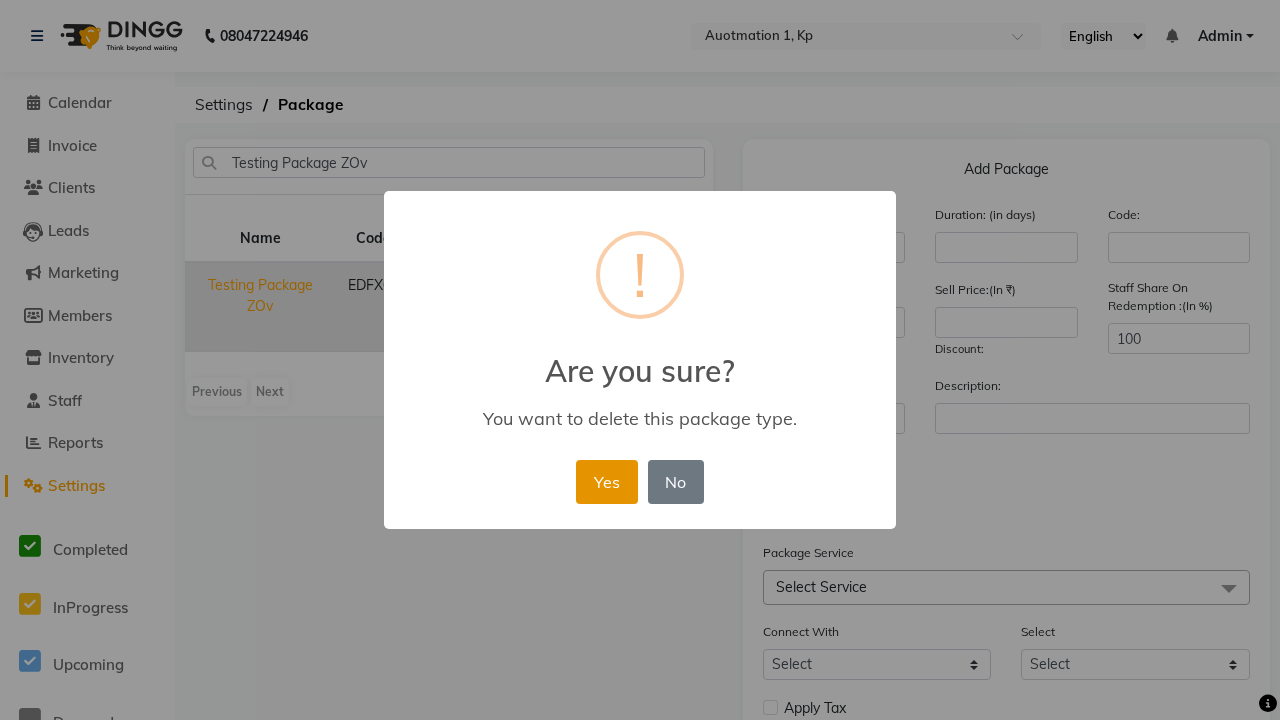 click on "Yes" at bounding box center [606, 482] 